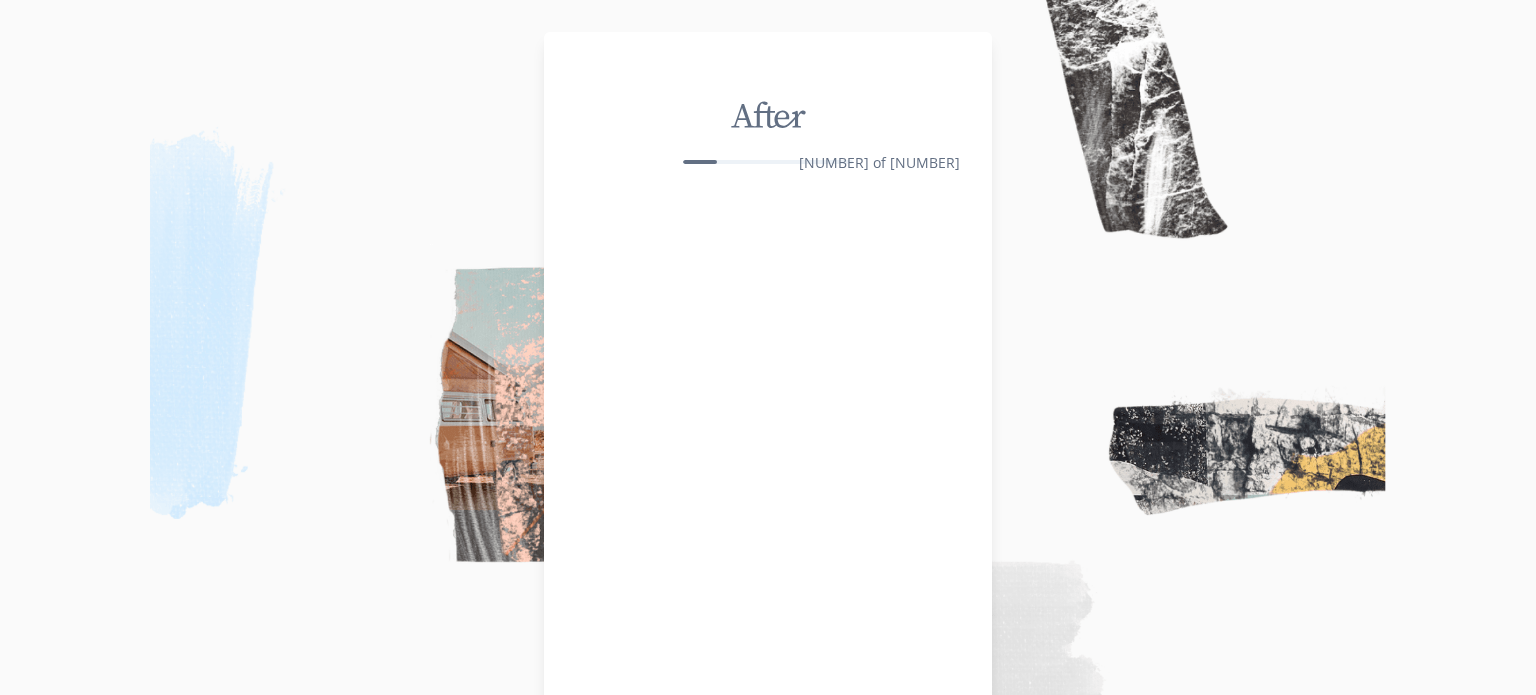 scroll, scrollTop: 0, scrollLeft: 0, axis: both 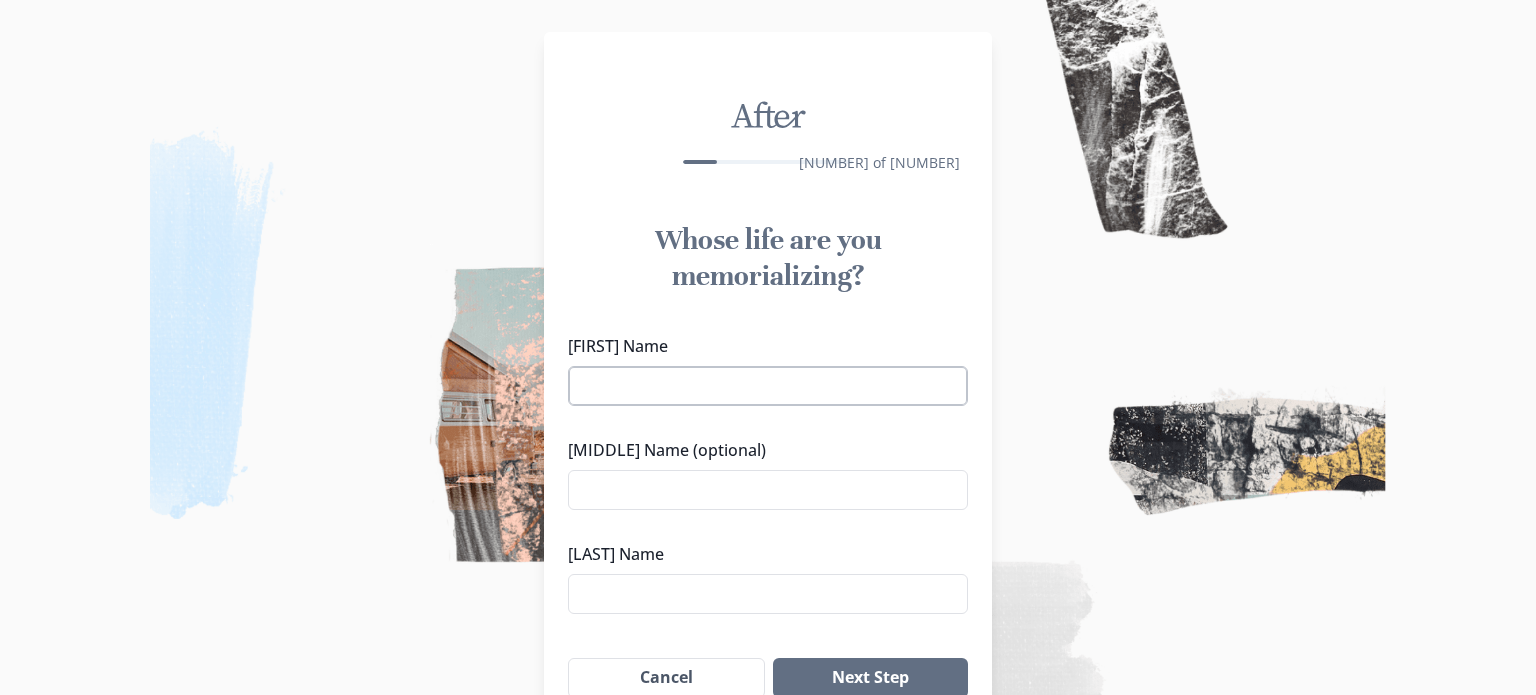 click on "[FIRST] Name" at bounding box center [768, 386] 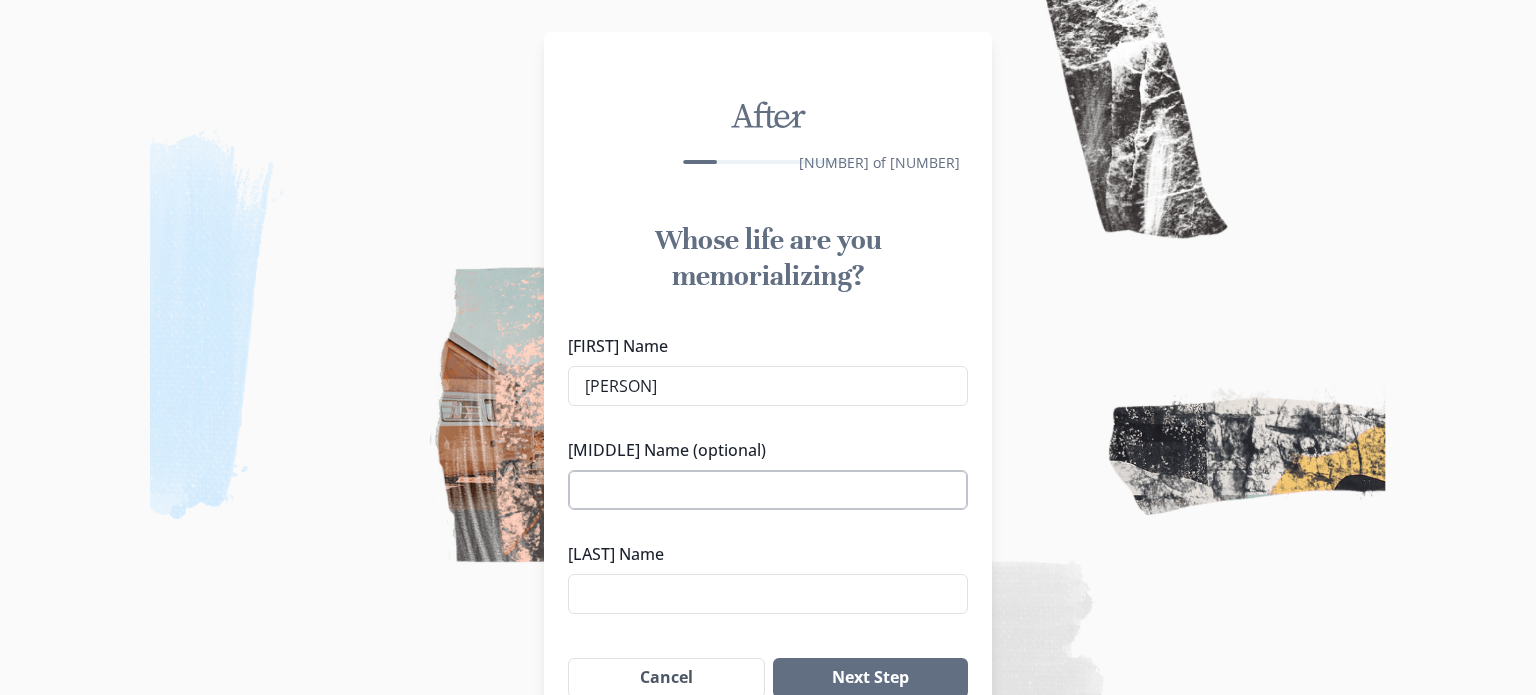 type on "[PERSON]" 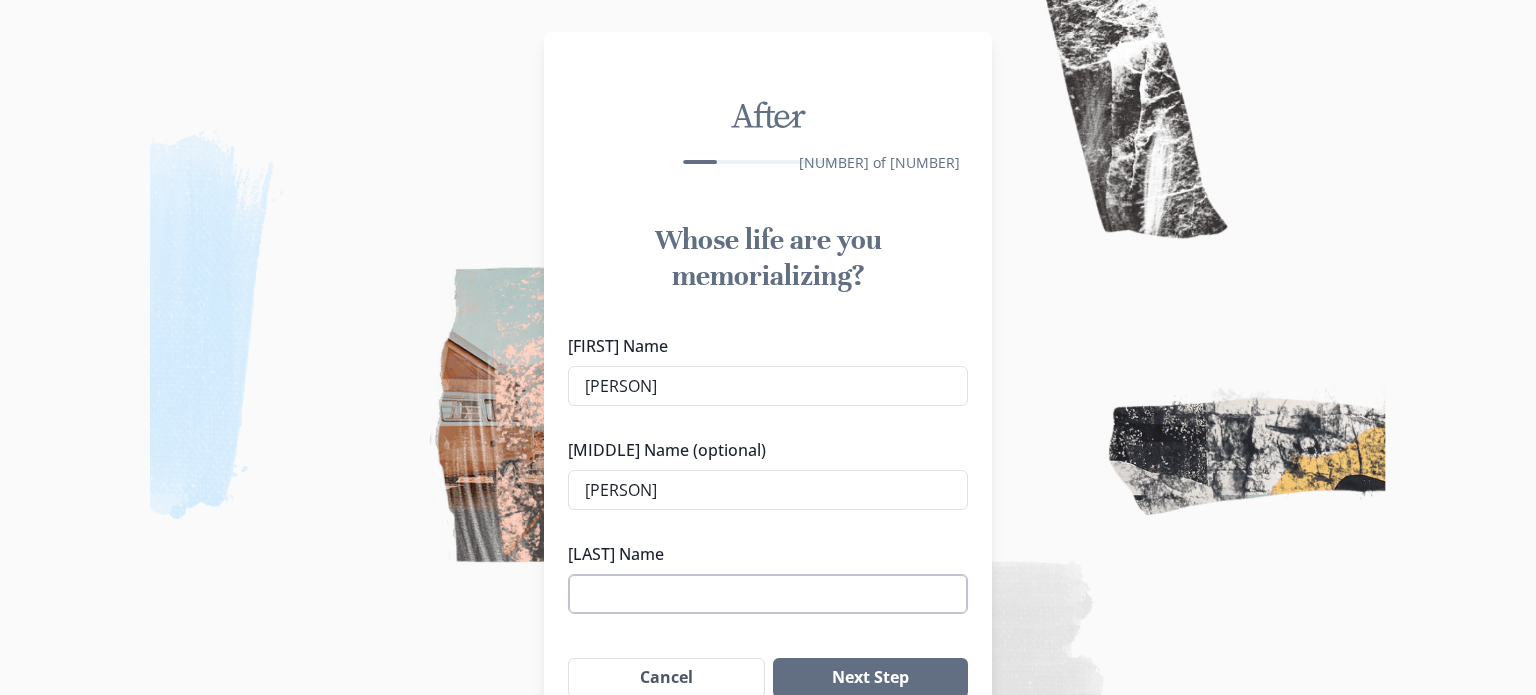 type on "[PERSON]" 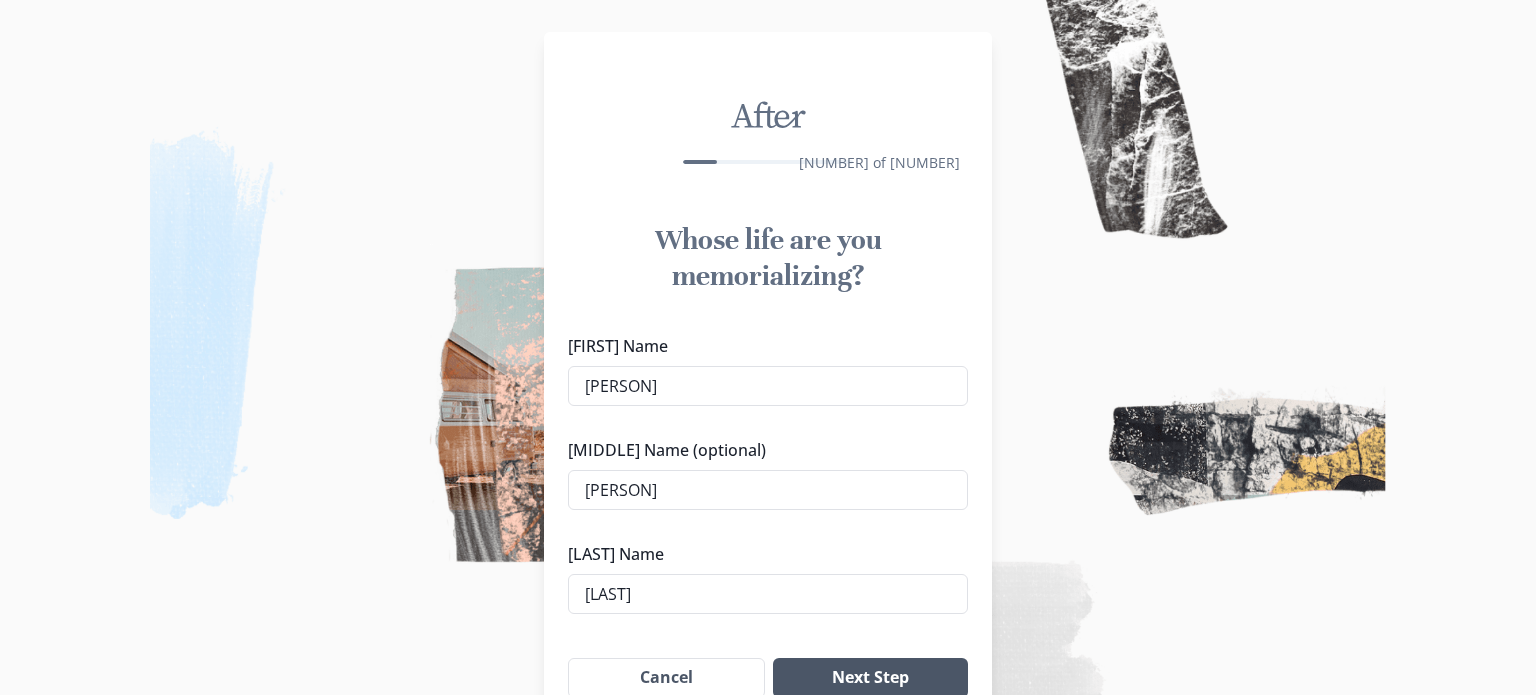 type on "[LAST]" 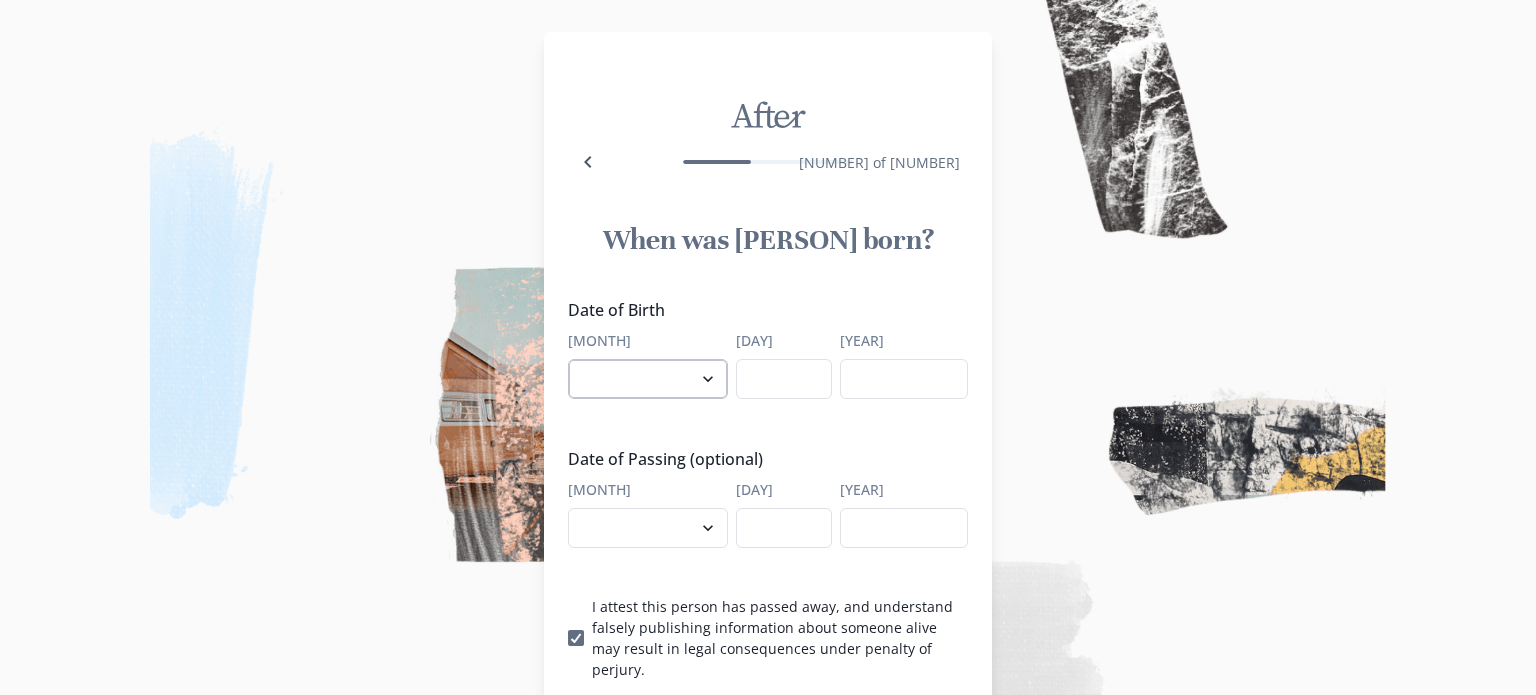 click on "January February March April May June July August September October November December" at bounding box center [648, 379] 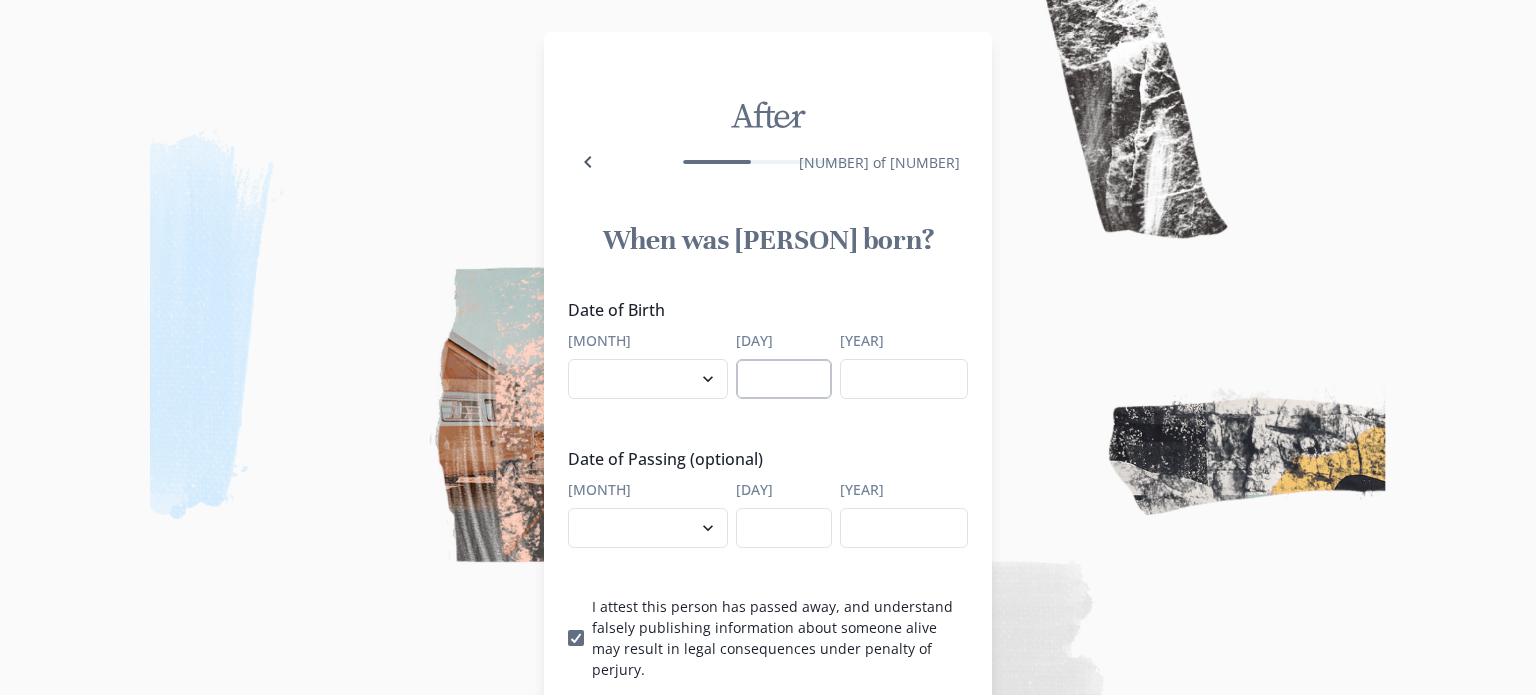 click on "[DAY]" at bounding box center (784, 379) 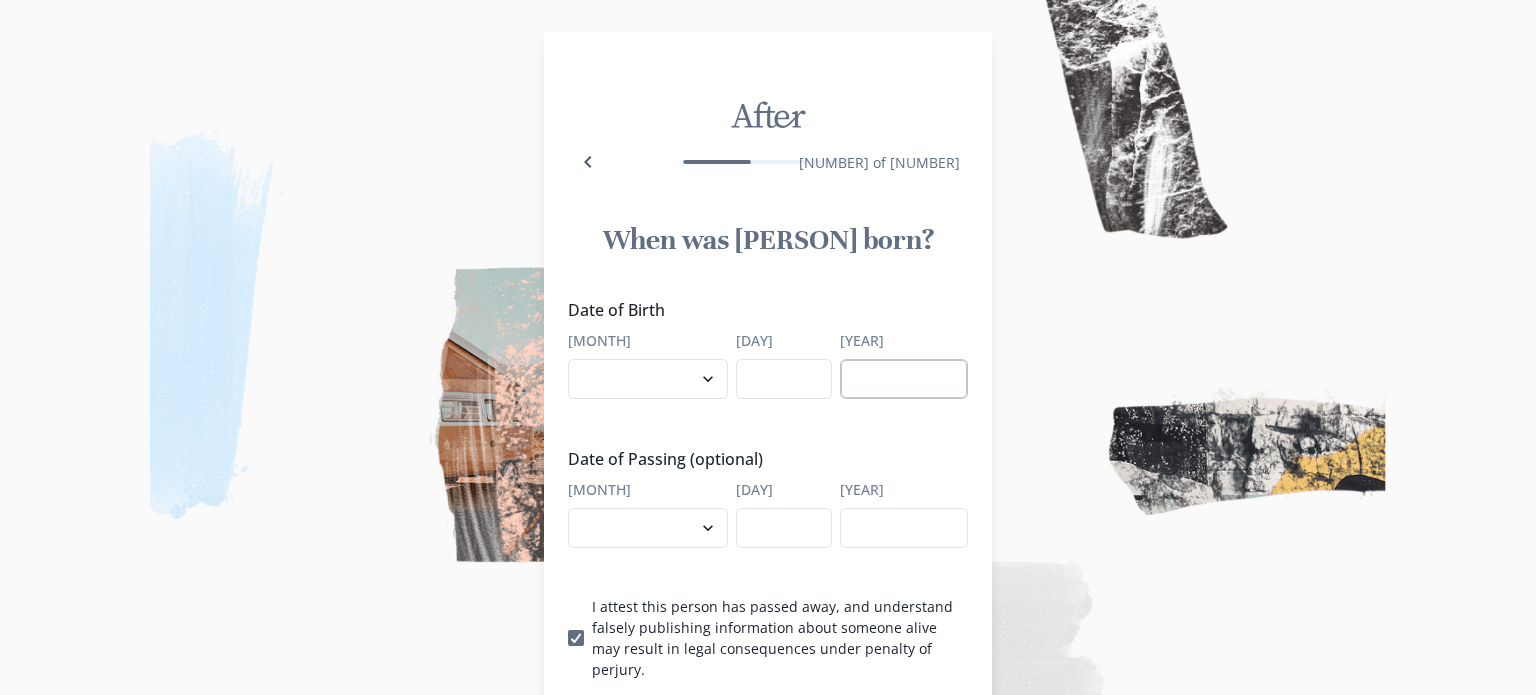 type on "[NUMBER]" 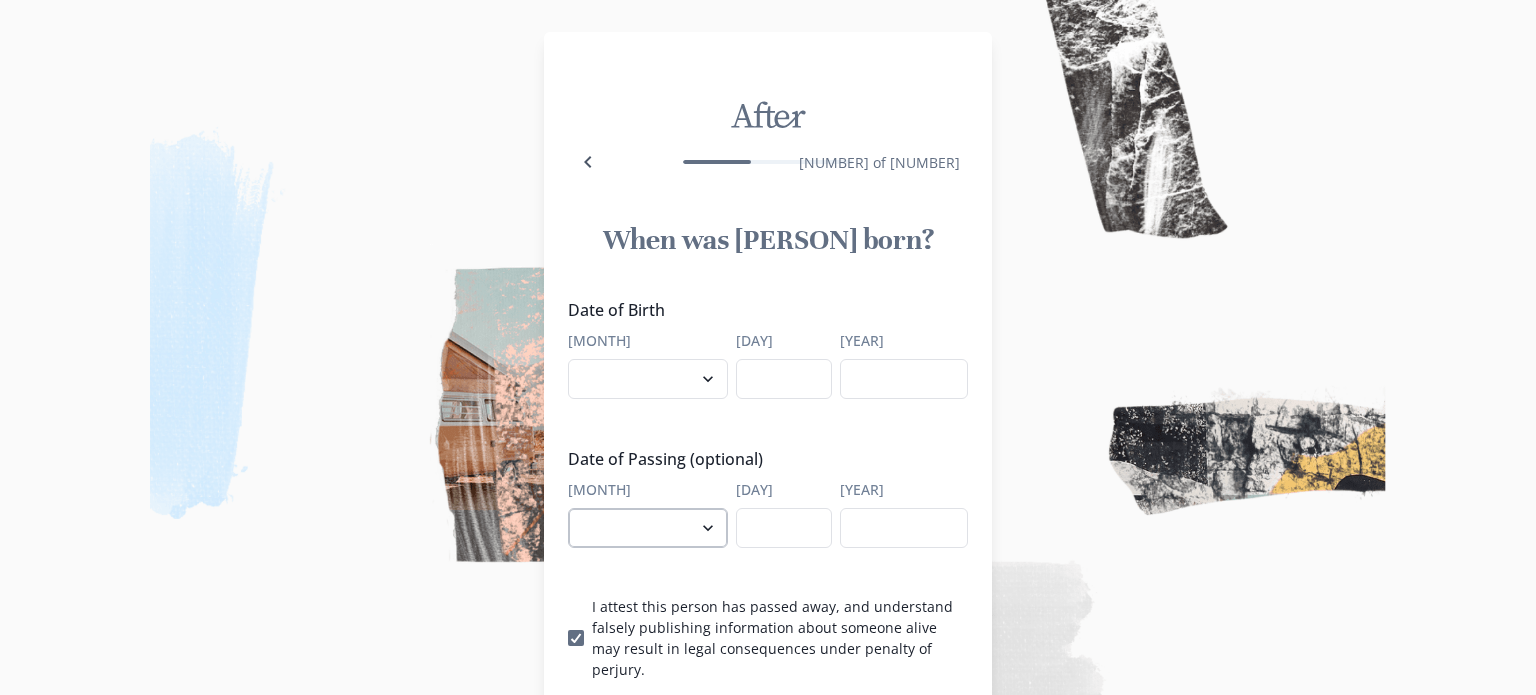 type on "[YEAR]" 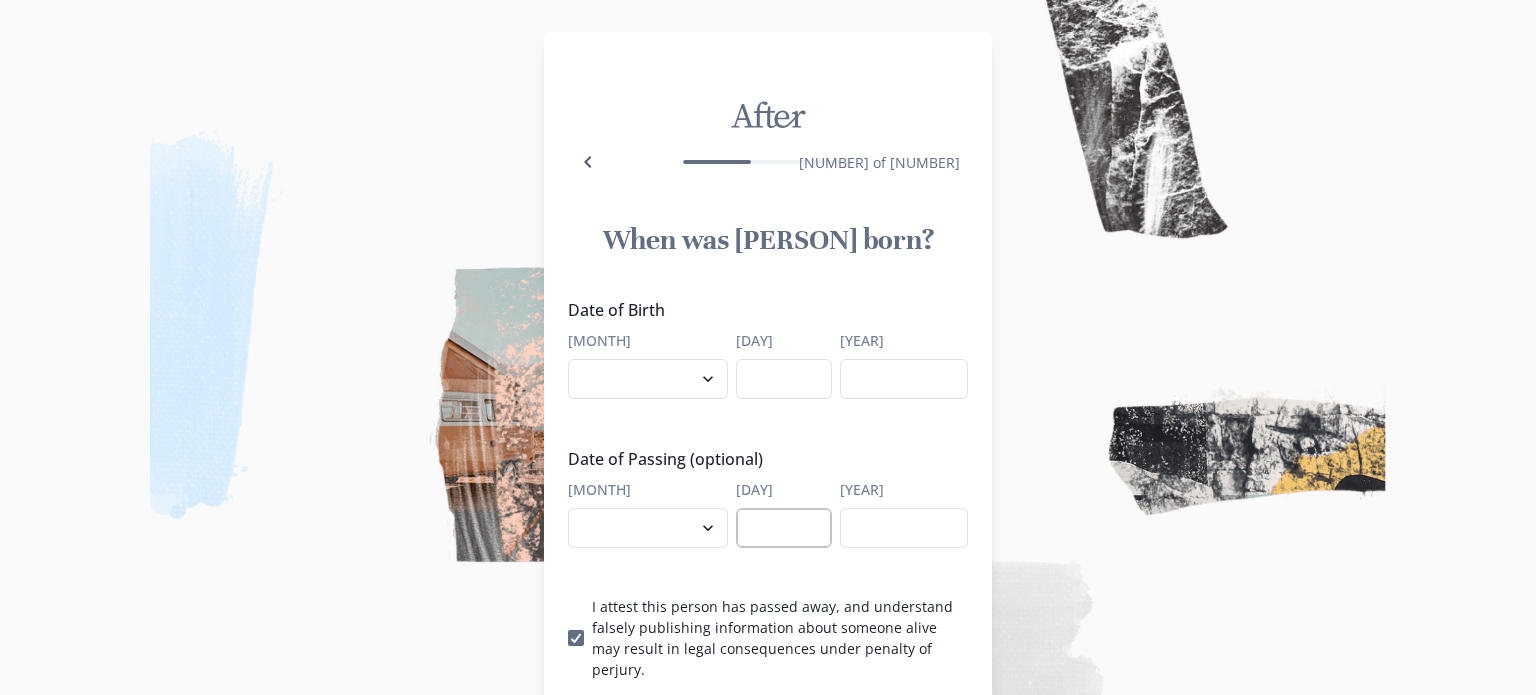 click on "[DAY]" at bounding box center [784, 528] 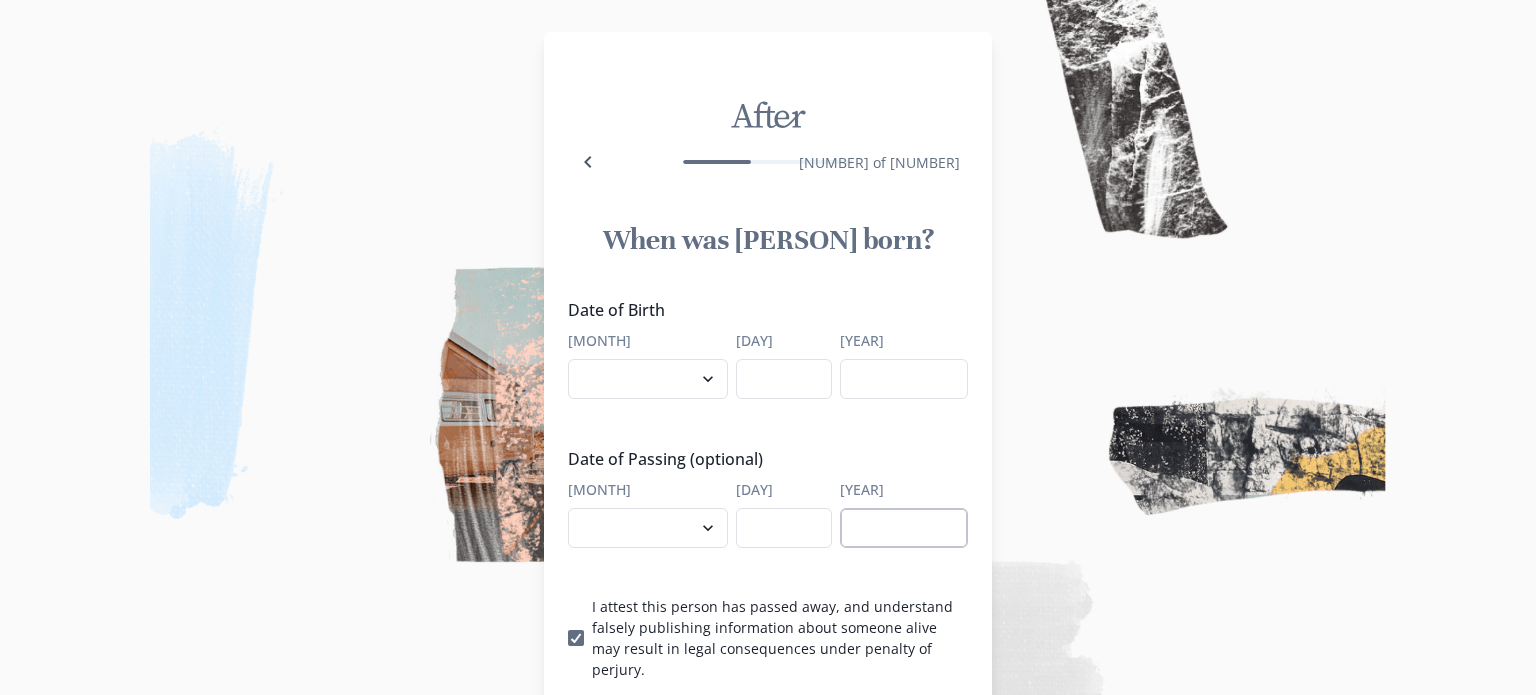 type on "[NUMBER]" 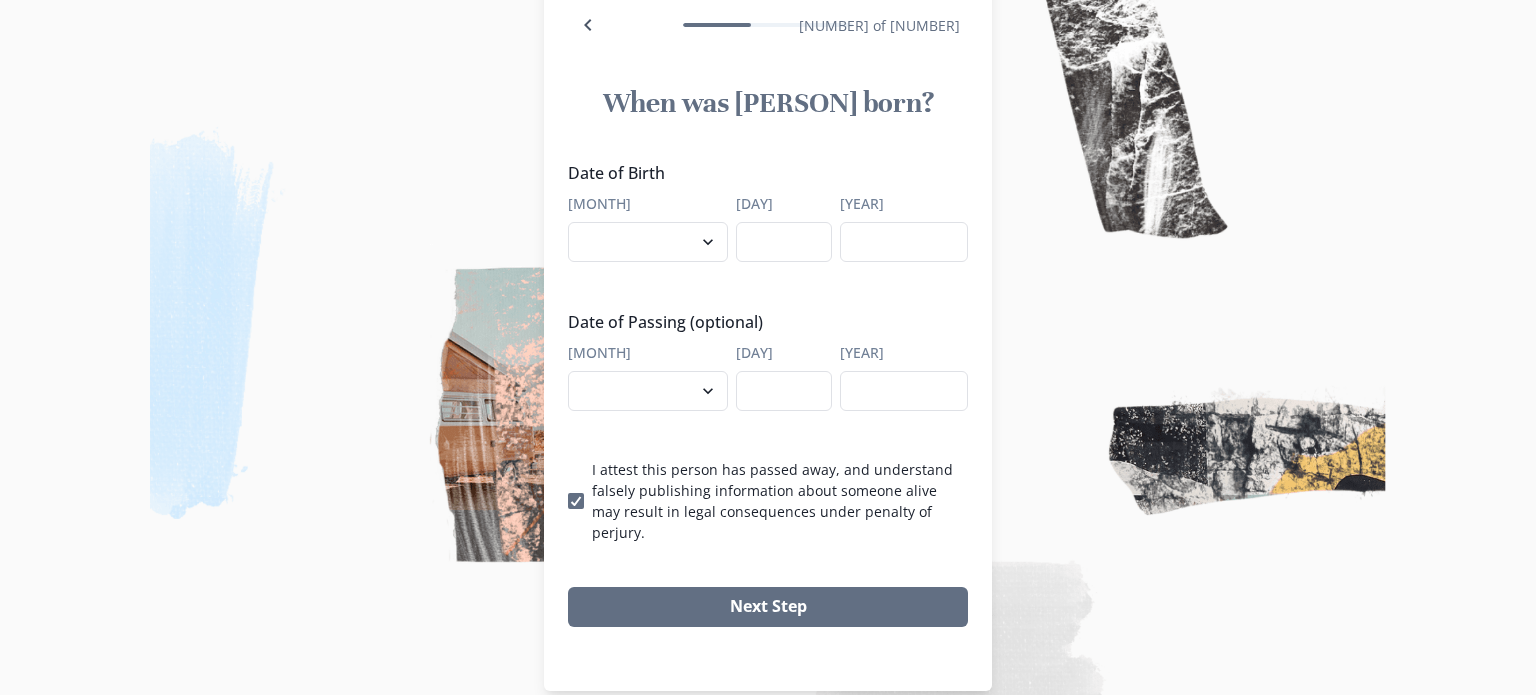 scroll, scrollTop: 143, scrollLeft: 0, axis: vertical 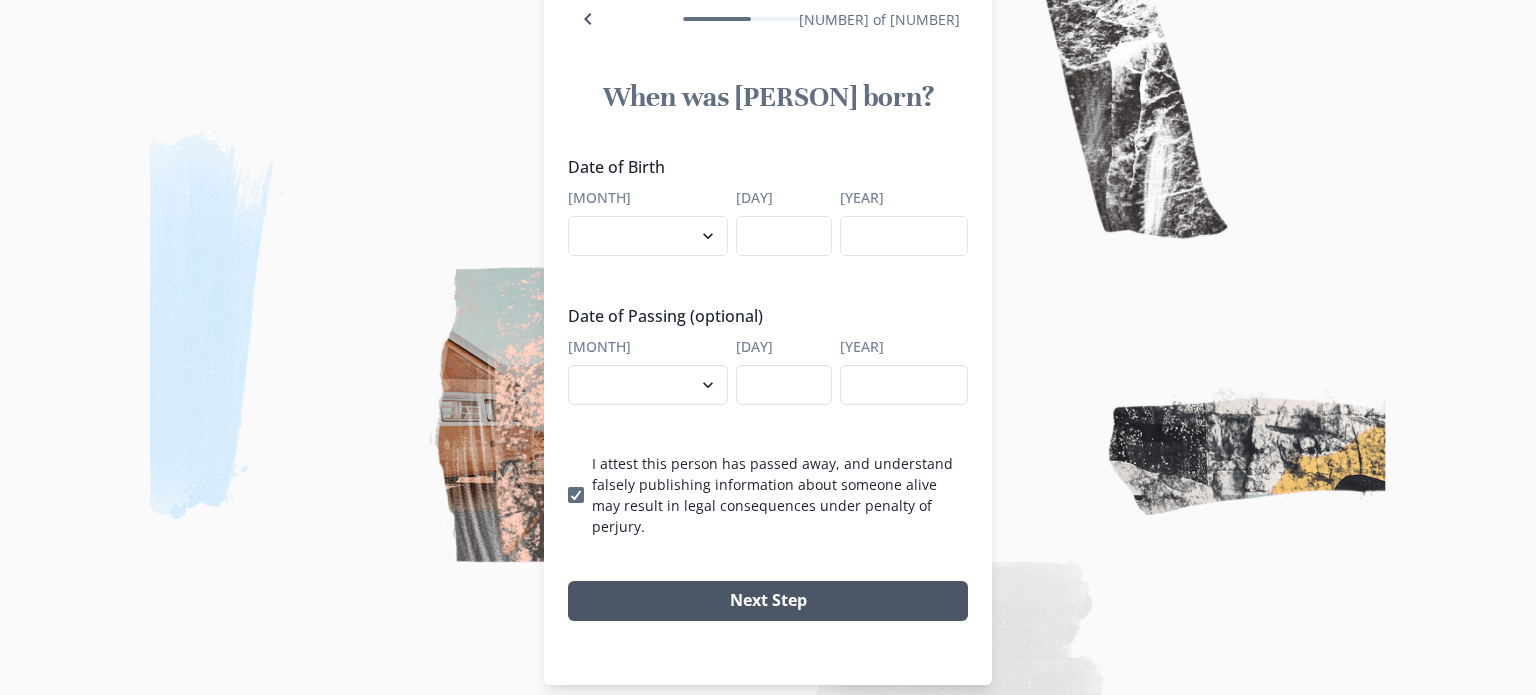 type on "[YEAR]" 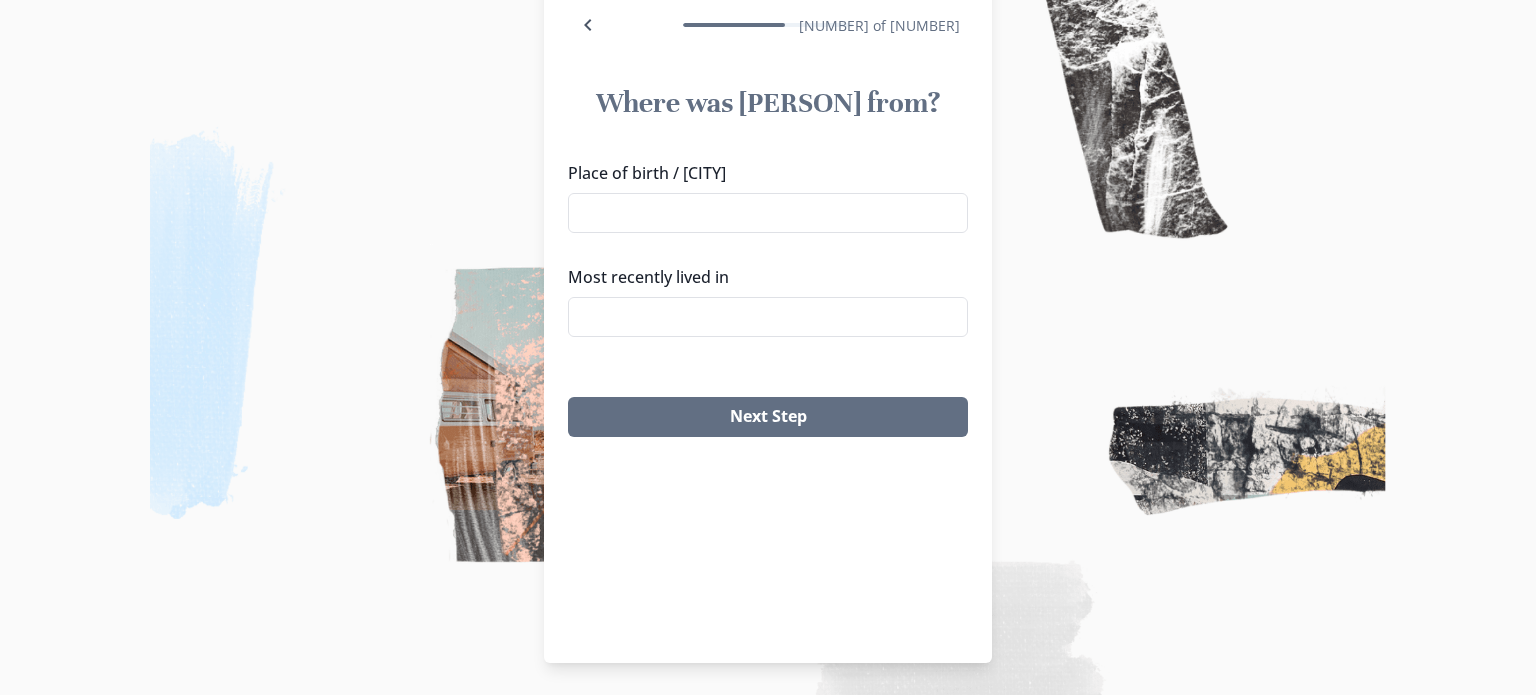 scroll, scrollTop: 136, scrollLeft: 0, axis: vertical 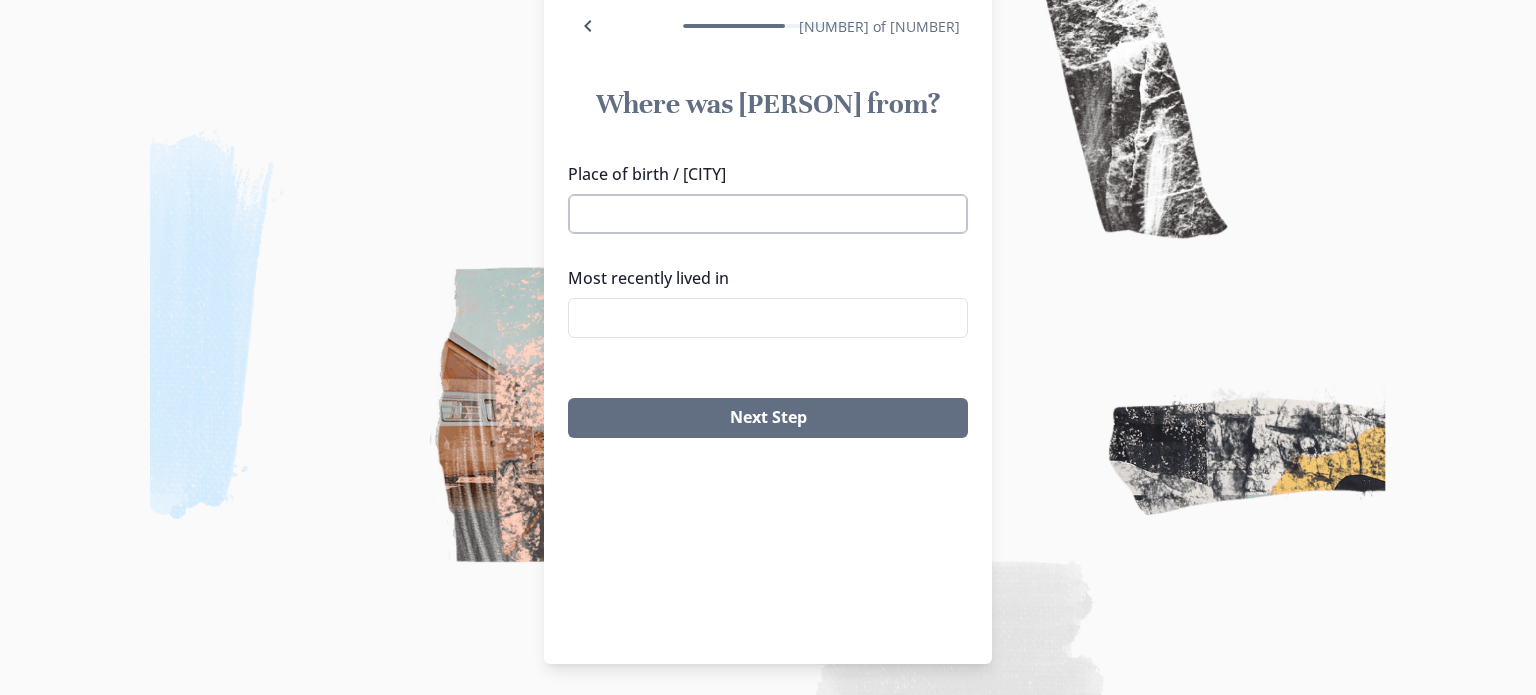 click on "Place of birth / [CITY]" at bounding box center [768, 214] 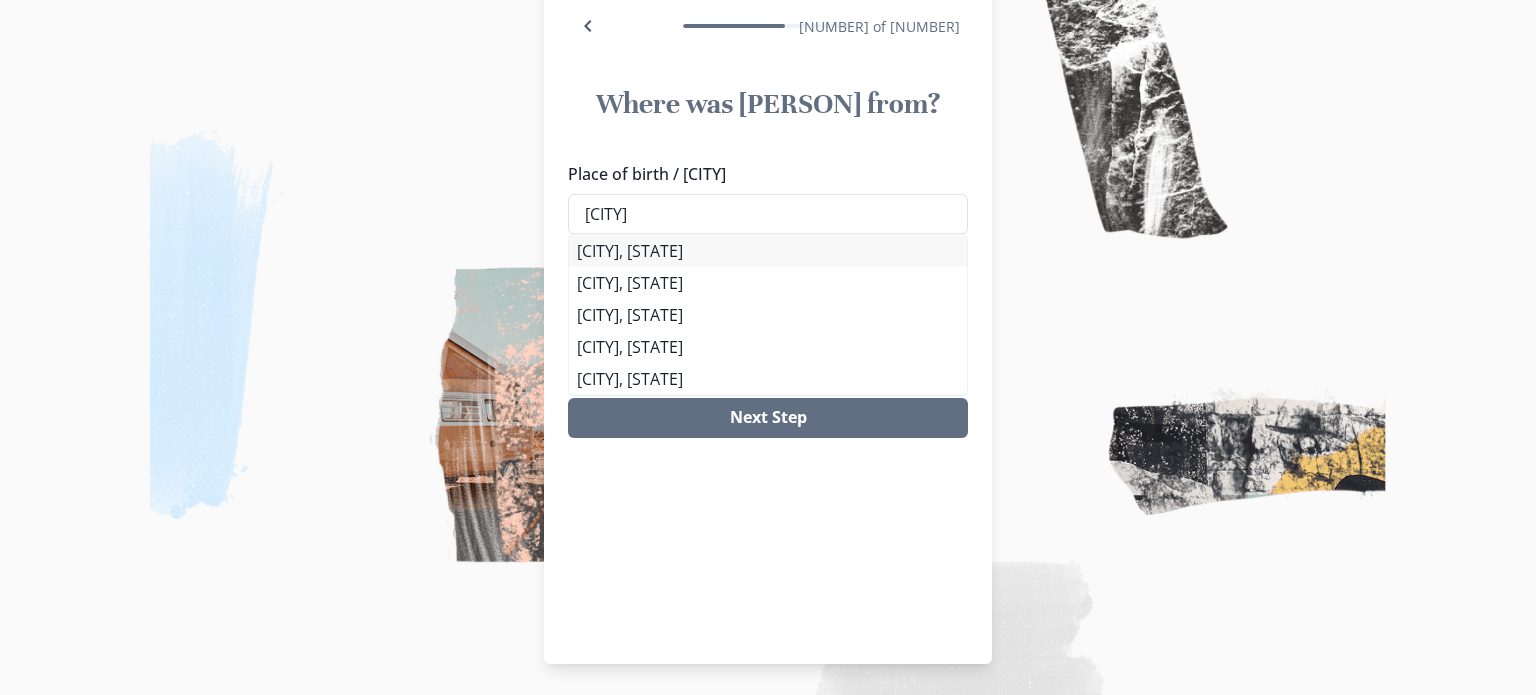 type on "[CITY]" 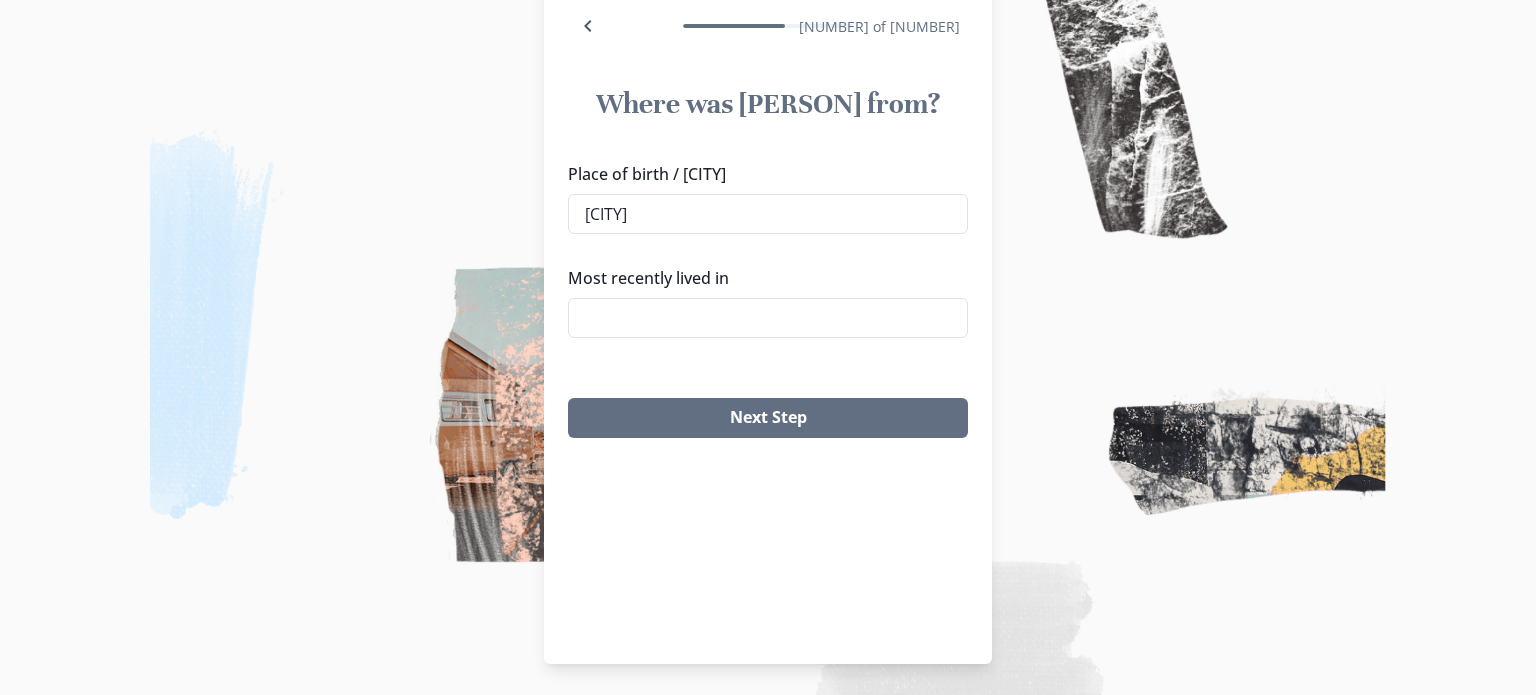 click on "[CITY], [STATE]" at bounding box center (768, 251) 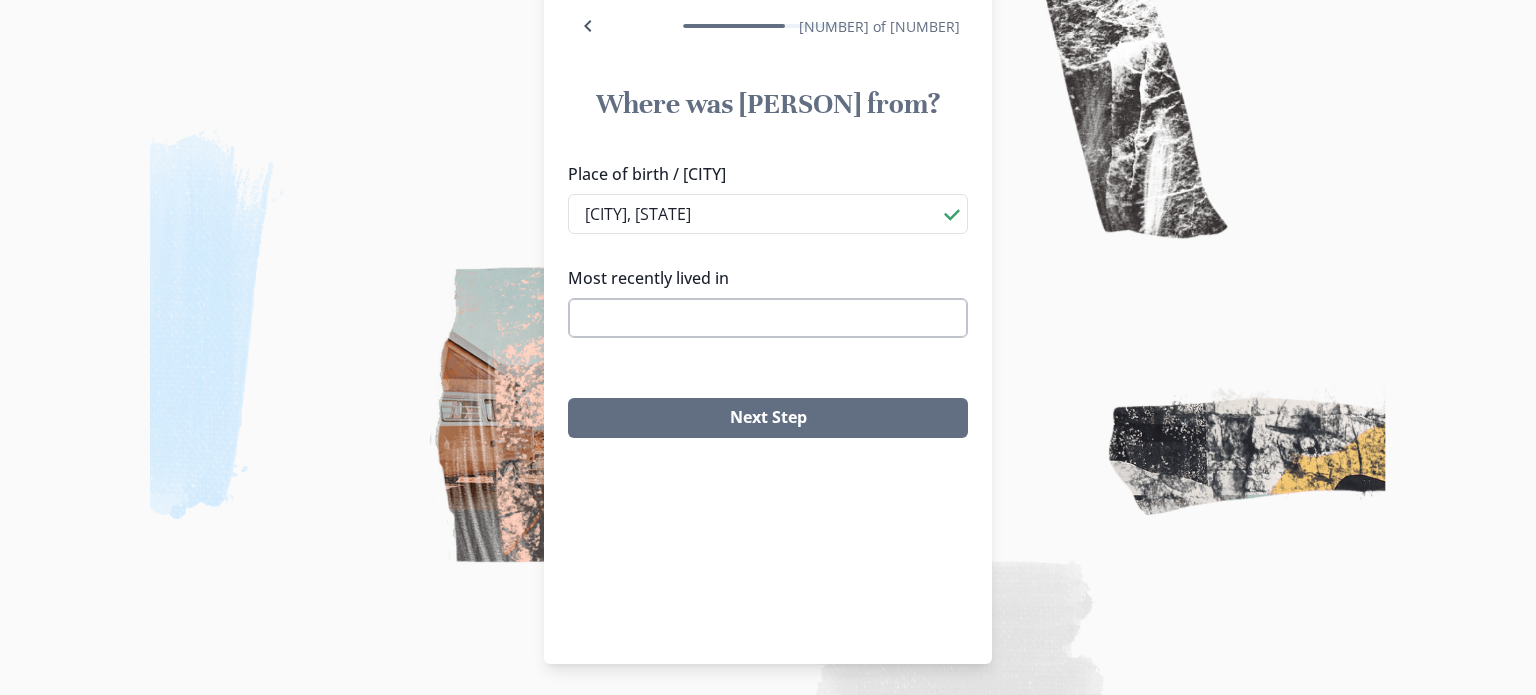 click on "Most recently lived in" at bounding box center (768, 318) 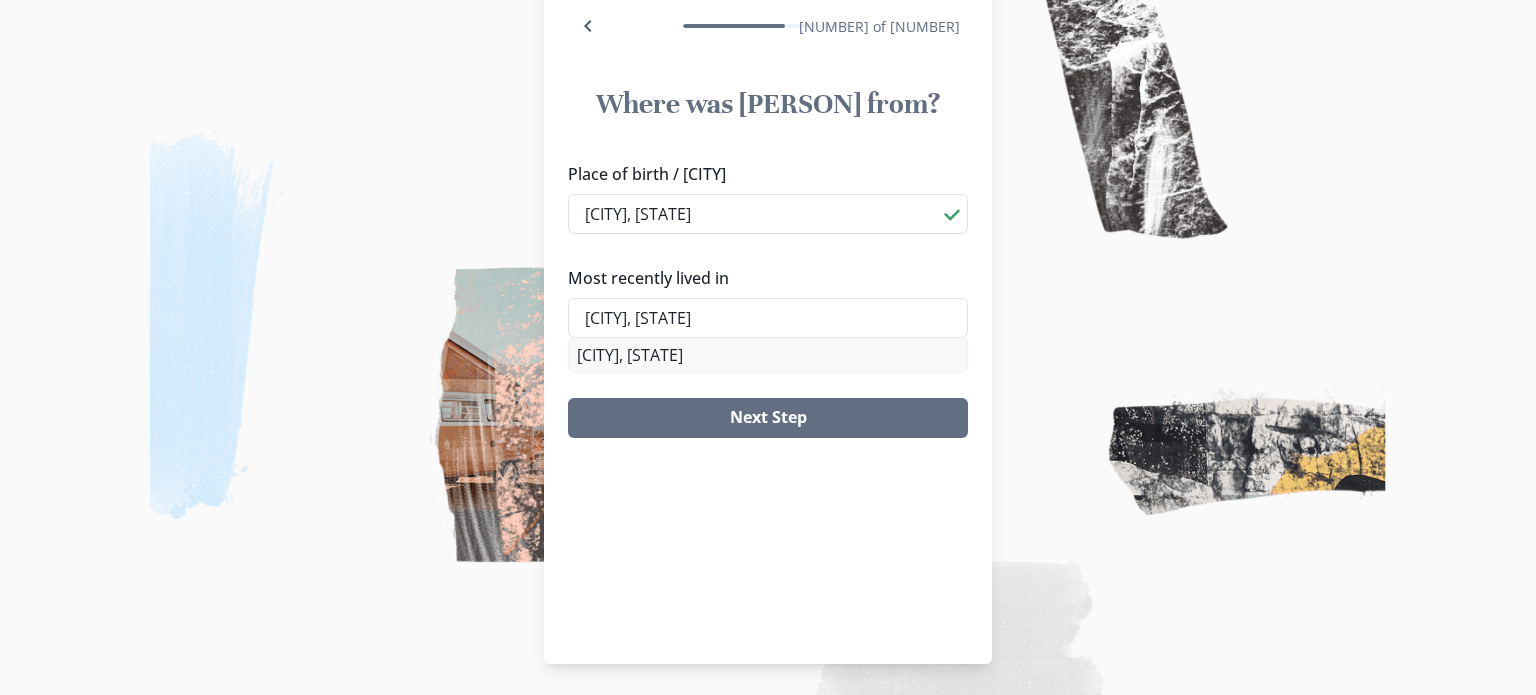 type on "[CITY], [STATE]" 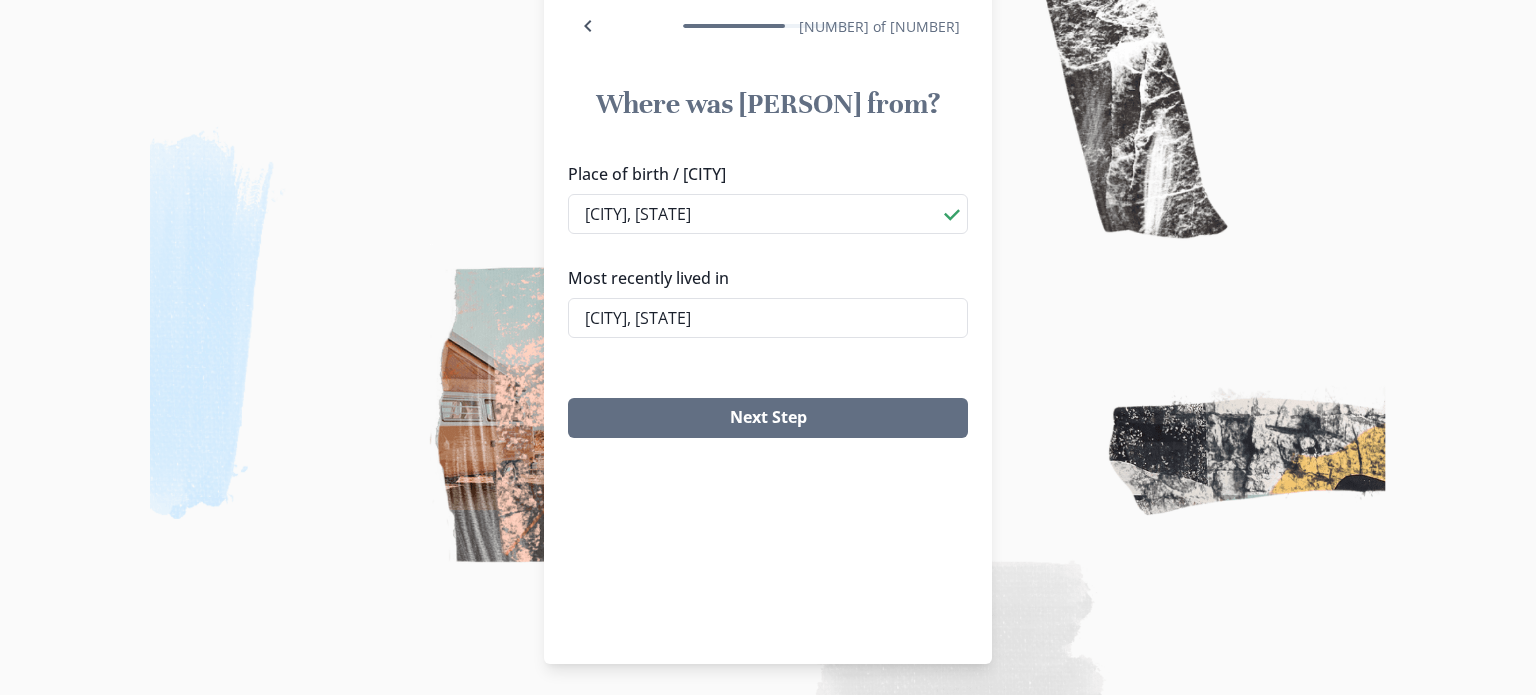 click on "[CITY], [STATE]" at bounding box center (768, 355) 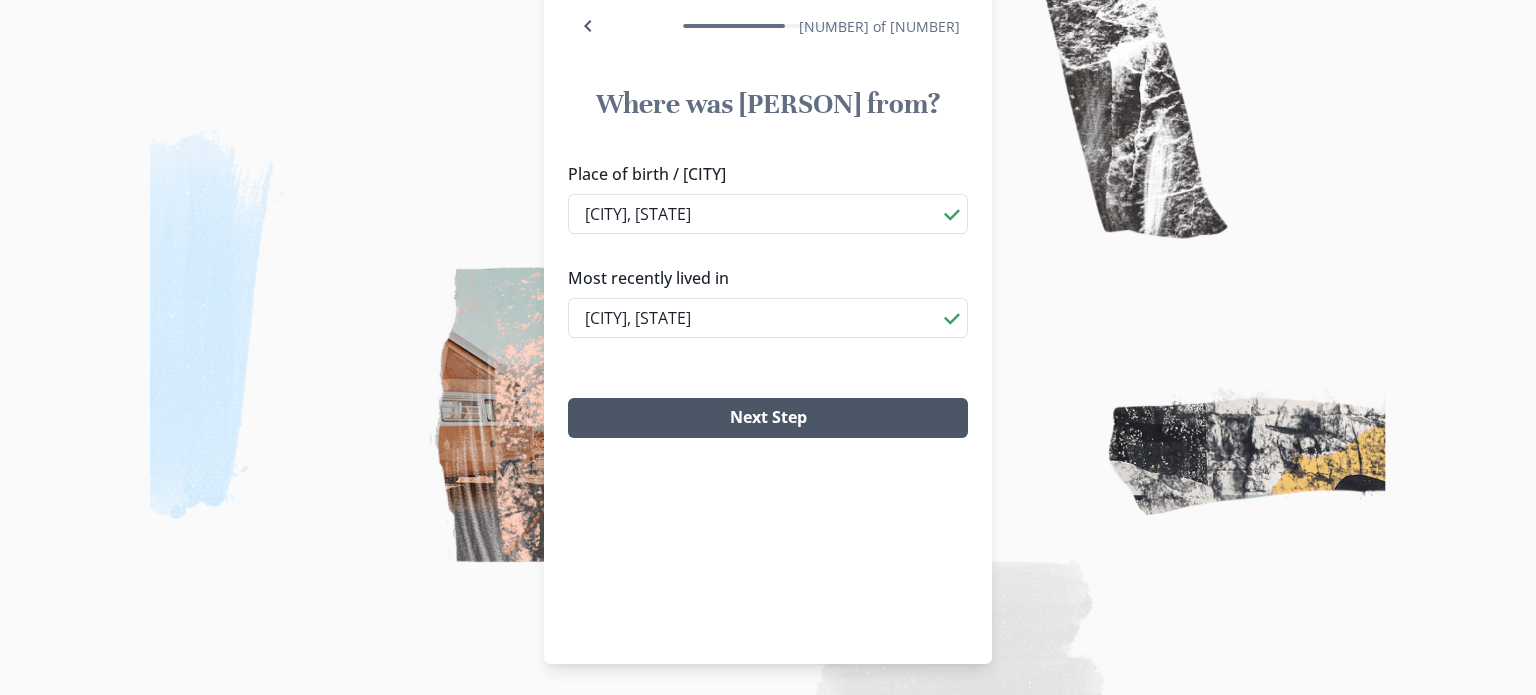 click on "Next Step" at bounding box center [768, 418] 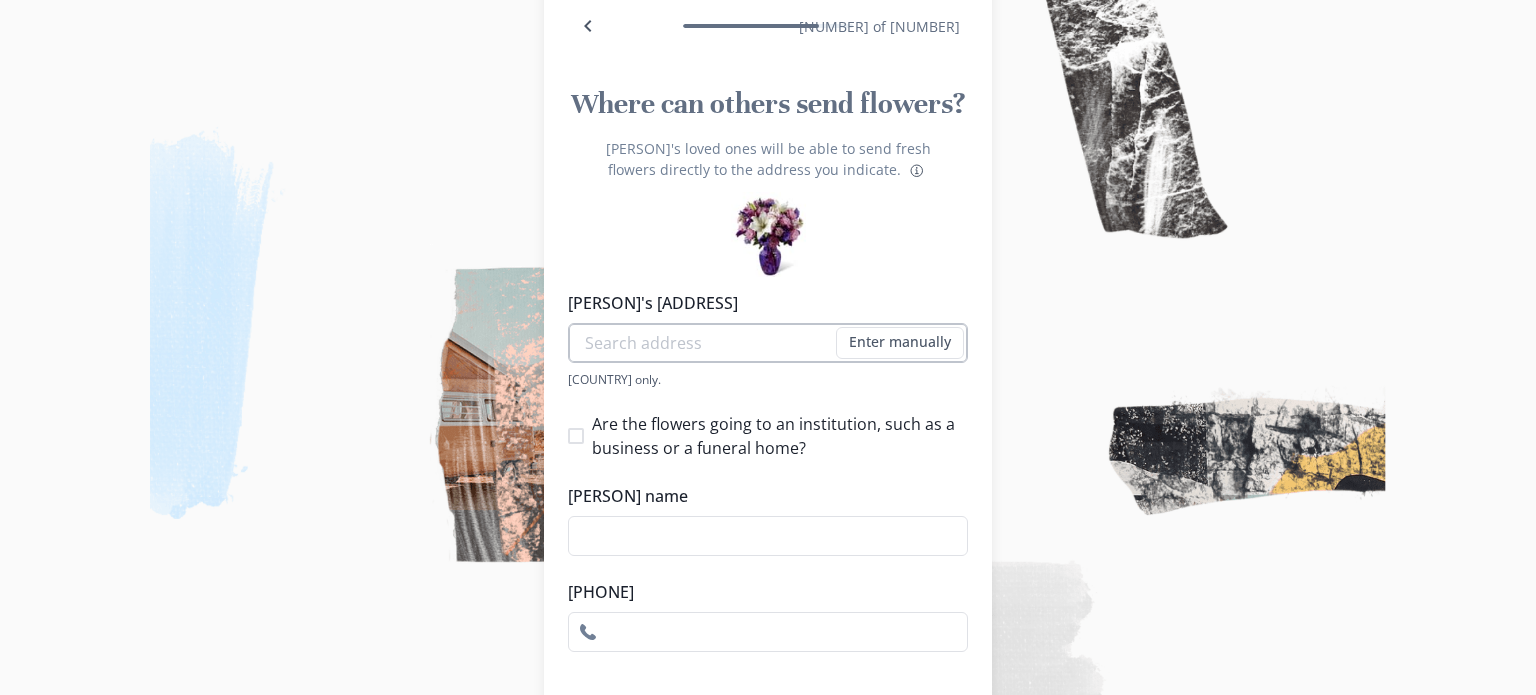 click on "[PERSON]'s [ADDRESS]" at bounding box center [768, 343] 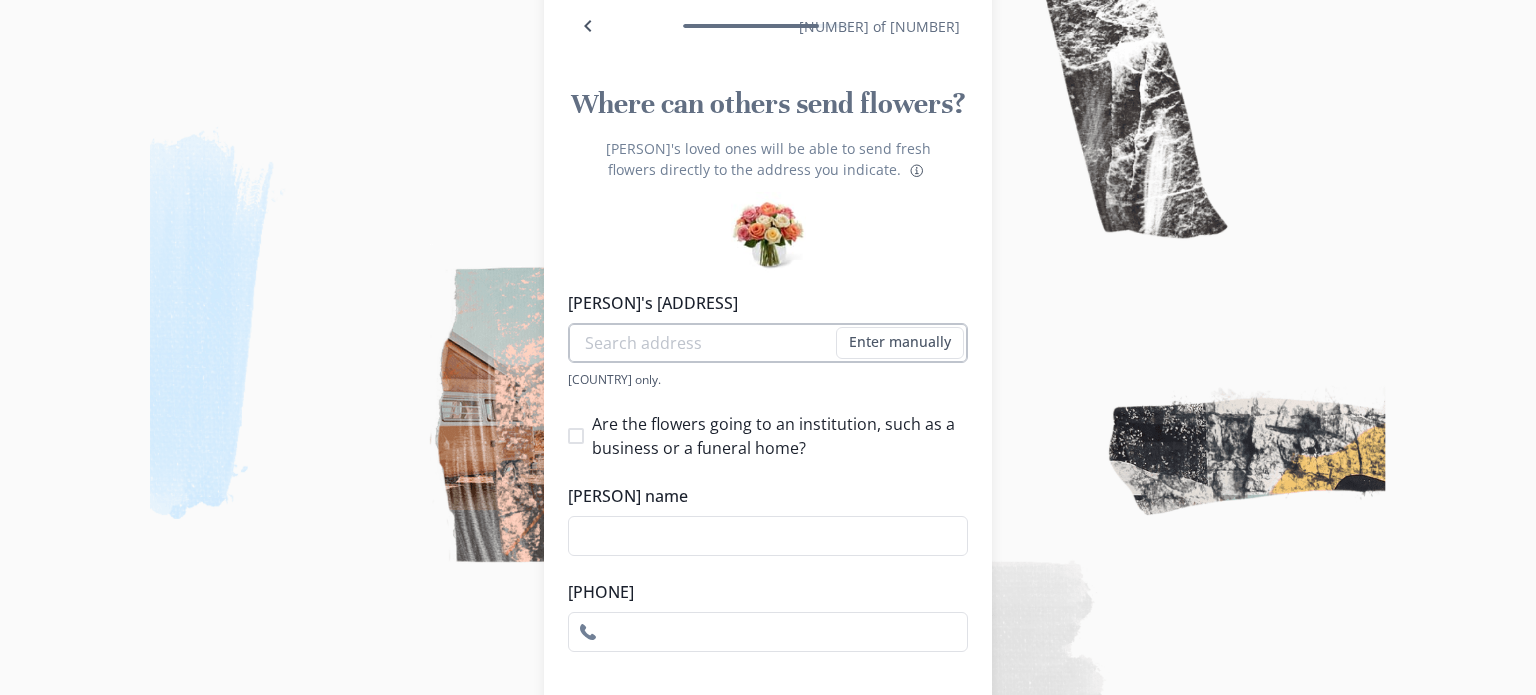 click on "[PERSON]'s [ADDRESS]" at bounding box center [768, 343] 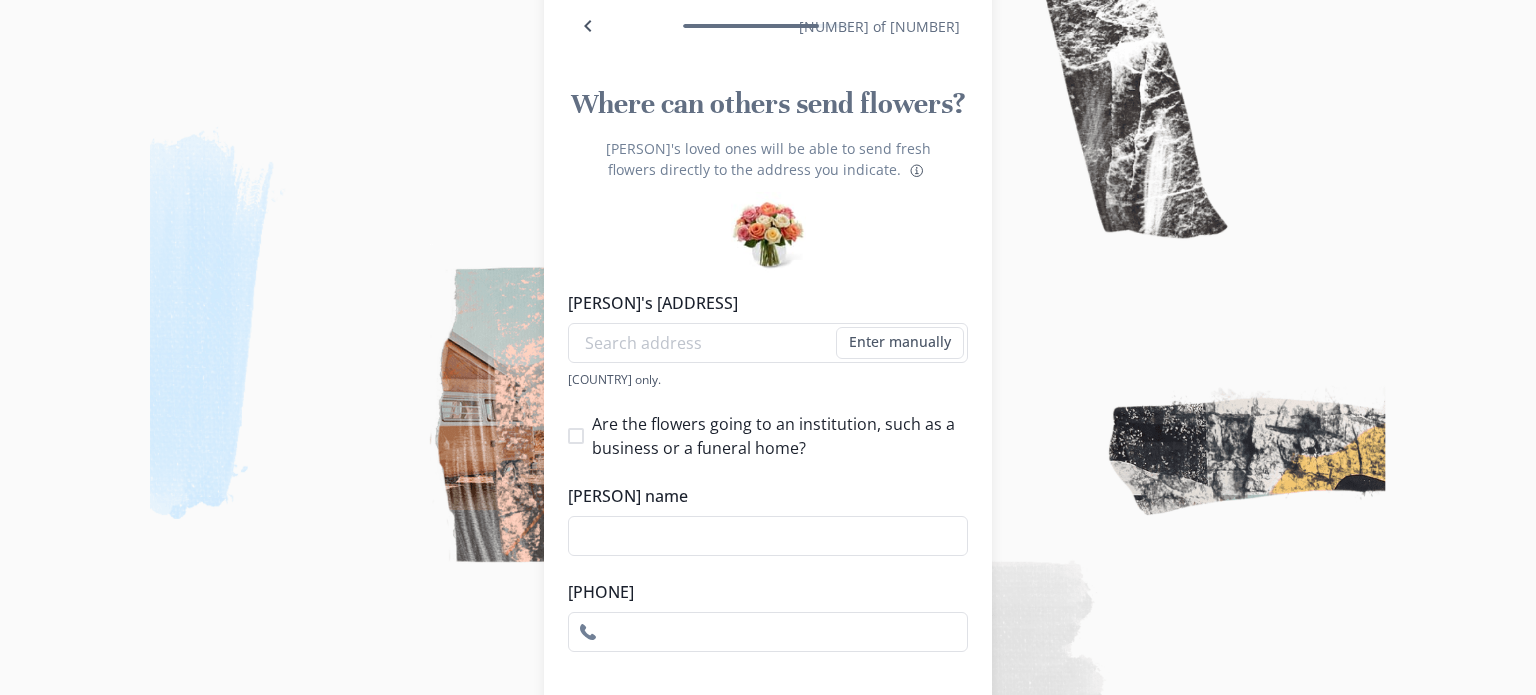 click on "[PERSON]'s loved ones will be able to send fresh flowers directly to the address you indicate. Information" at bounding box center [768, 202] 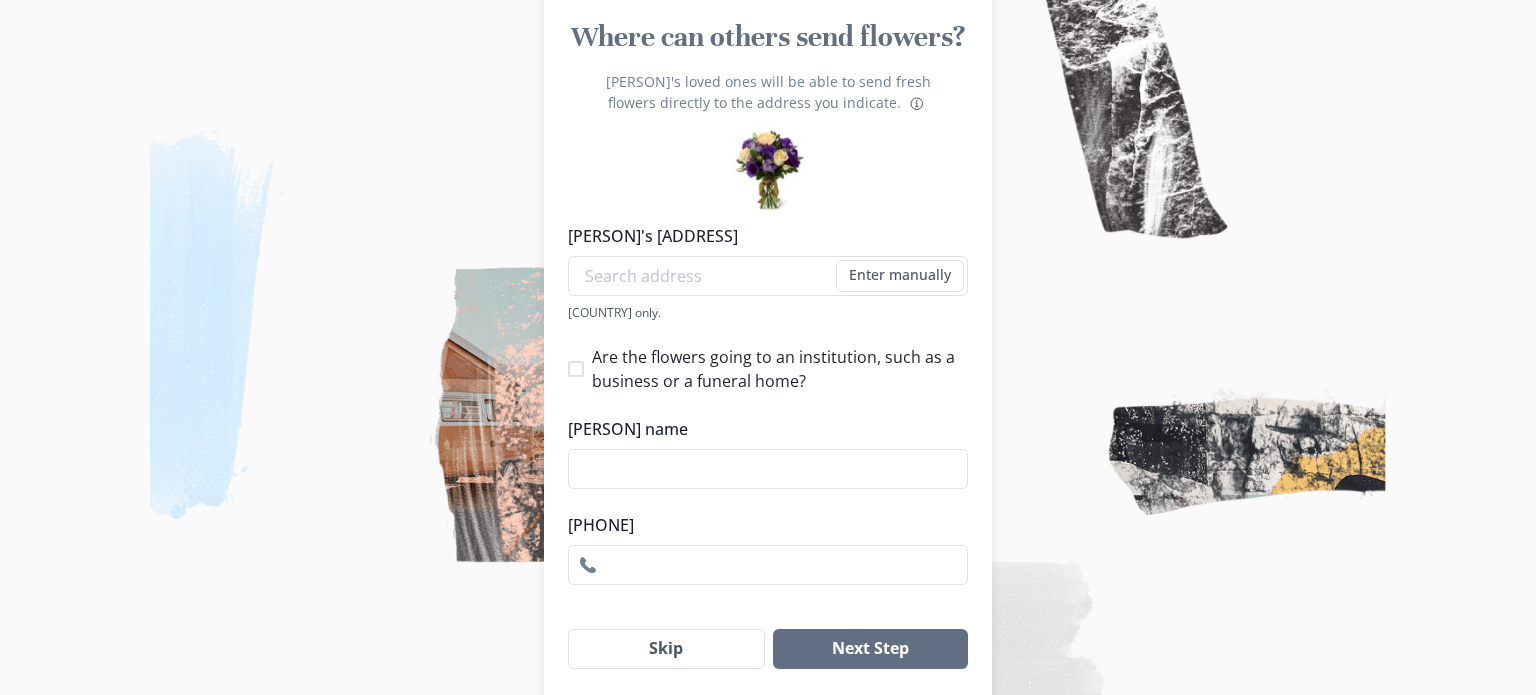 scroll, scrollTop: 271, scrollLeft: 0, axis: vertical 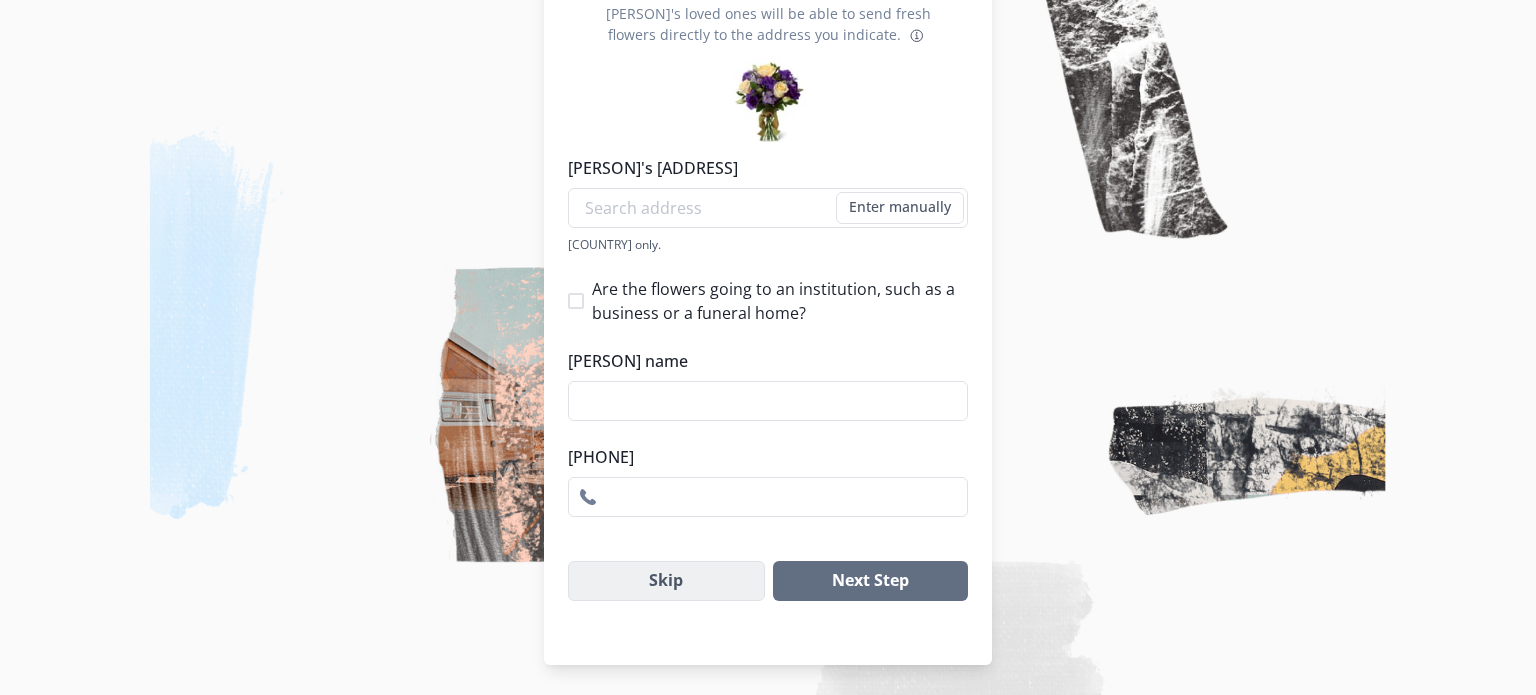 click on "Skip" at bounding box center (666, 581) 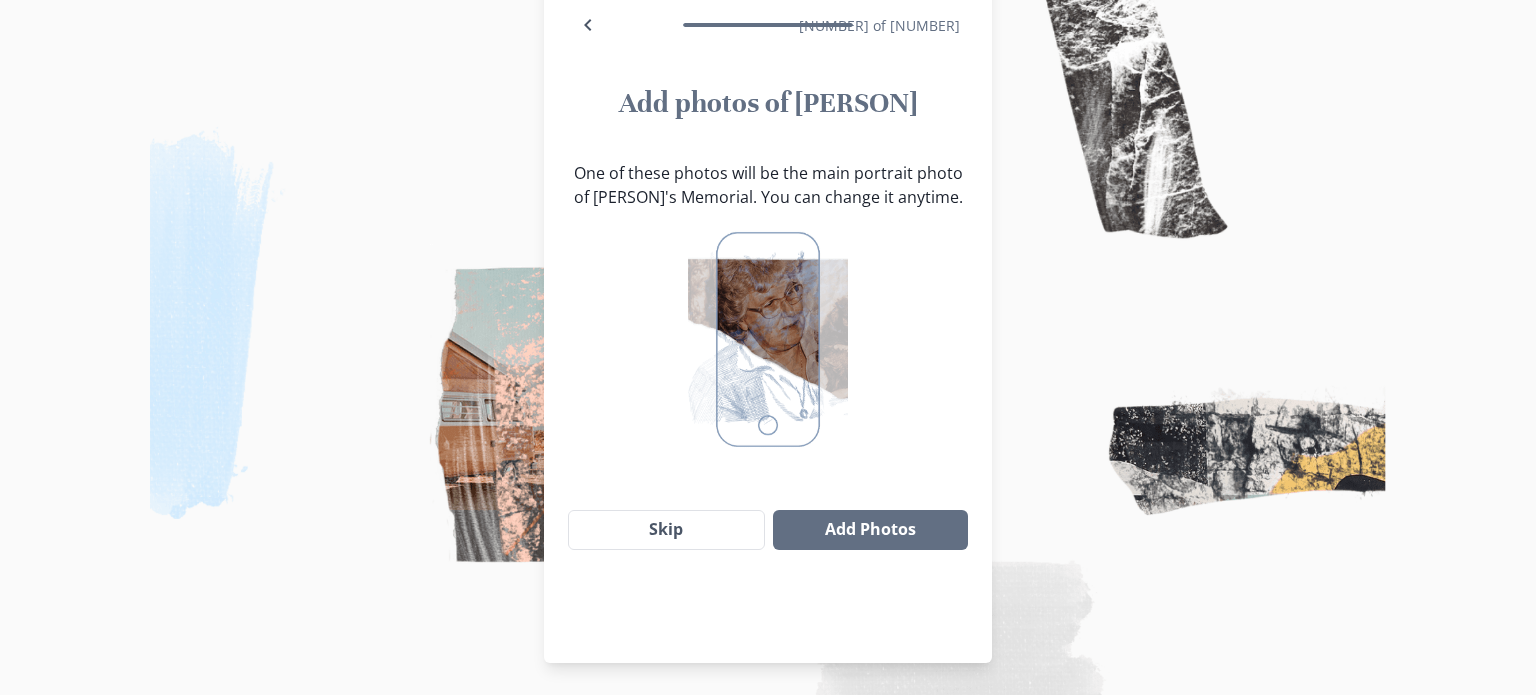 scroll, scrollTop: 136, scrollLeft: 0, axis: vertical 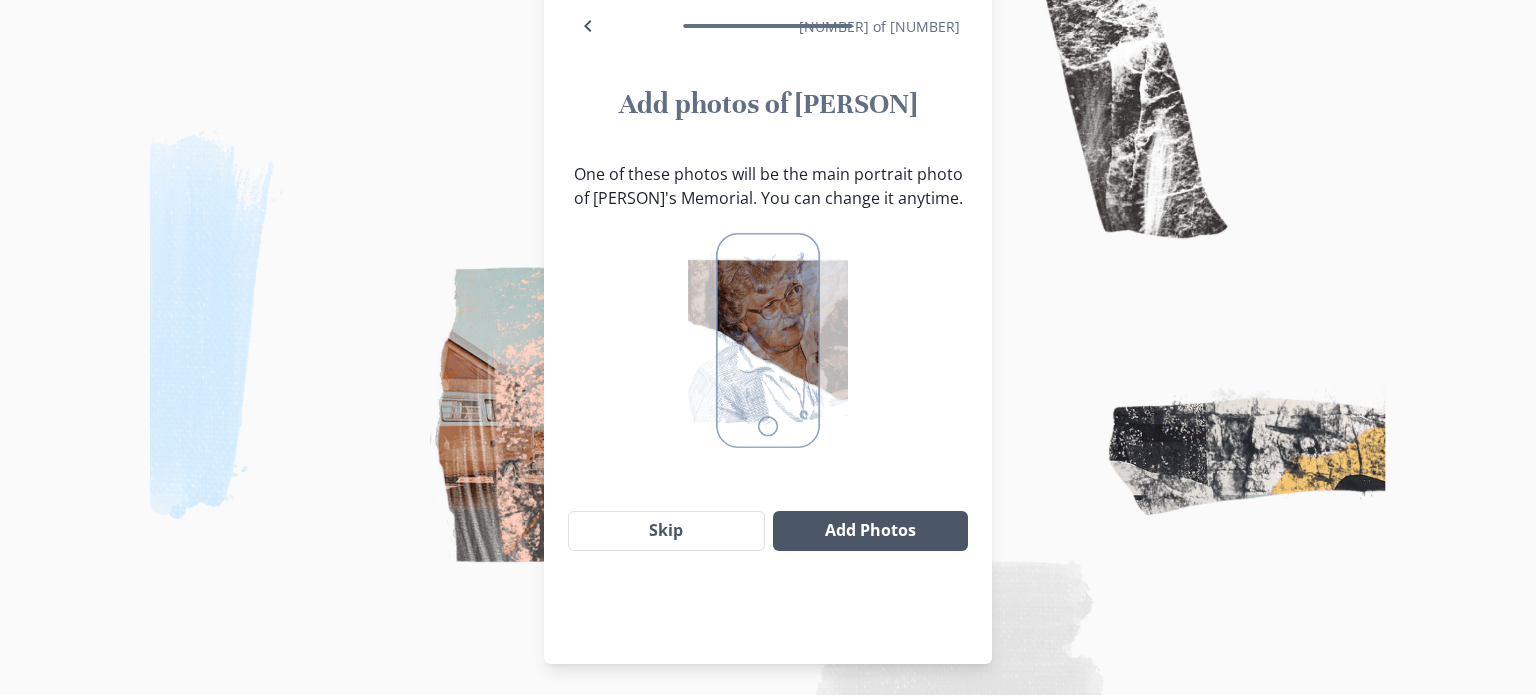 click on "Add Photos" at bounding box center [870, 531] 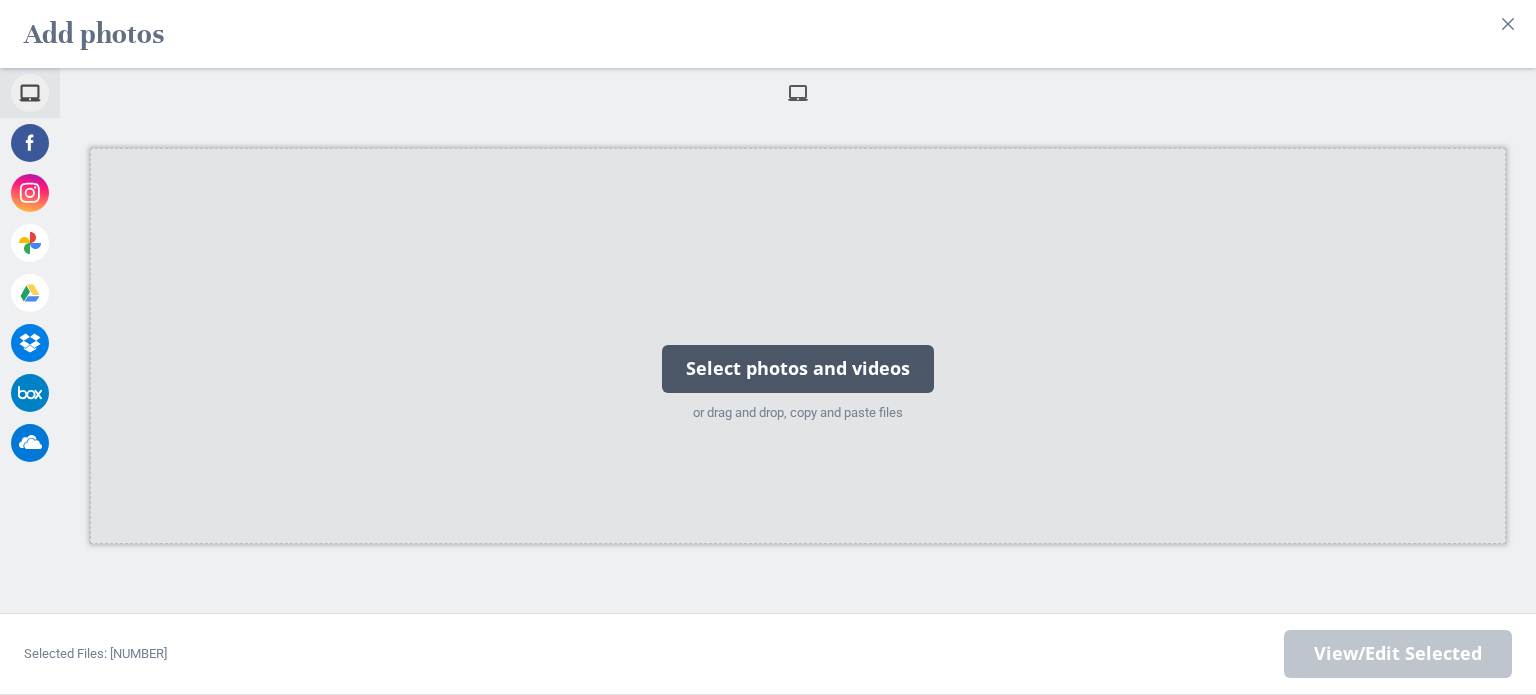 click on "Select photos and videos" at bounding box center [798, 369] 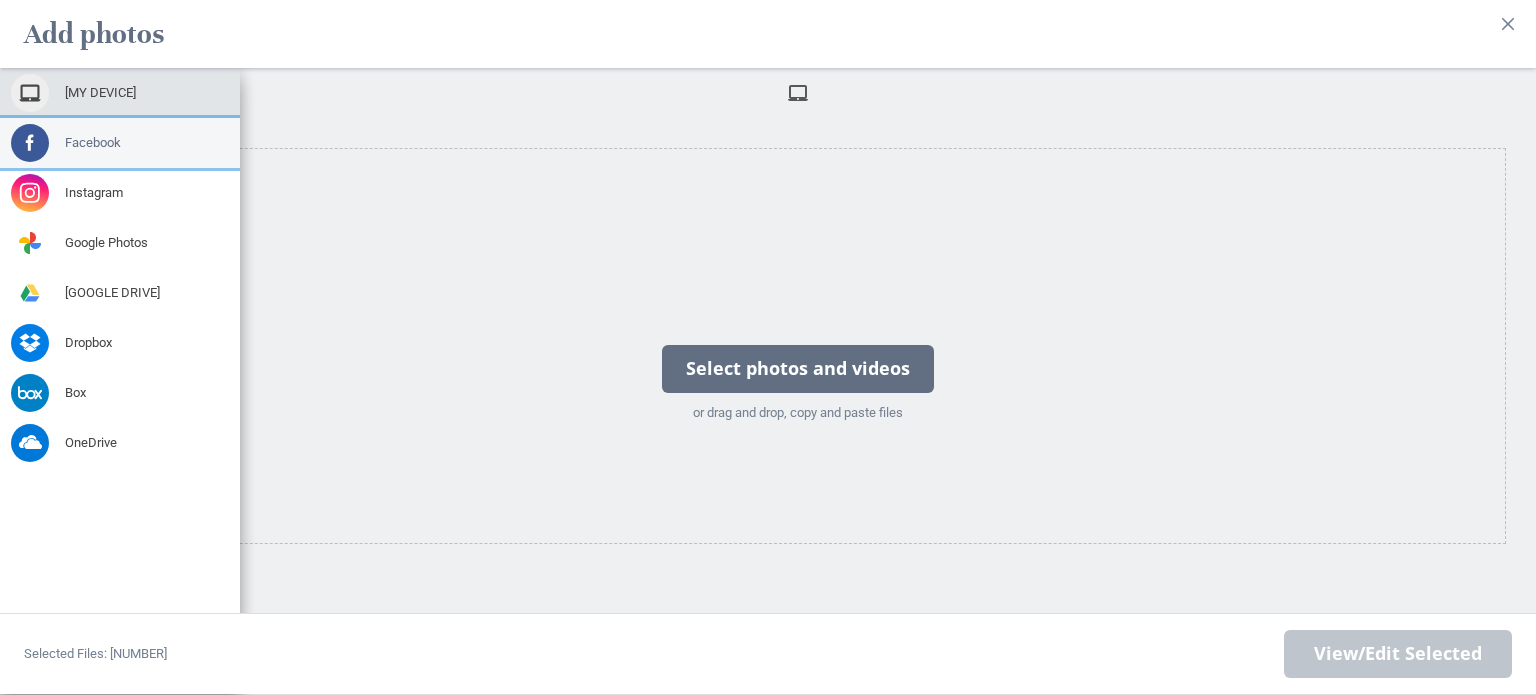 click at bounding box center (30, 143) 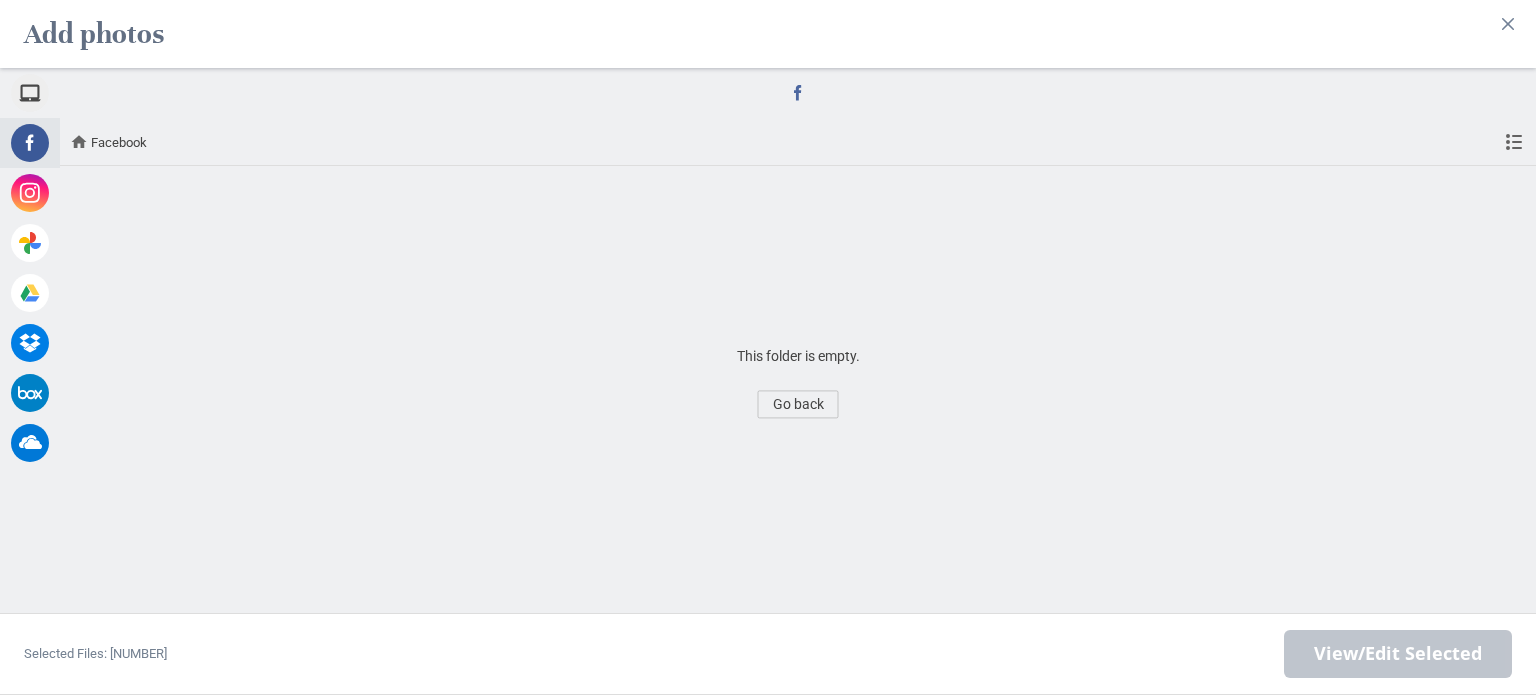 click on "Go back" at bounding box center [798, 404] 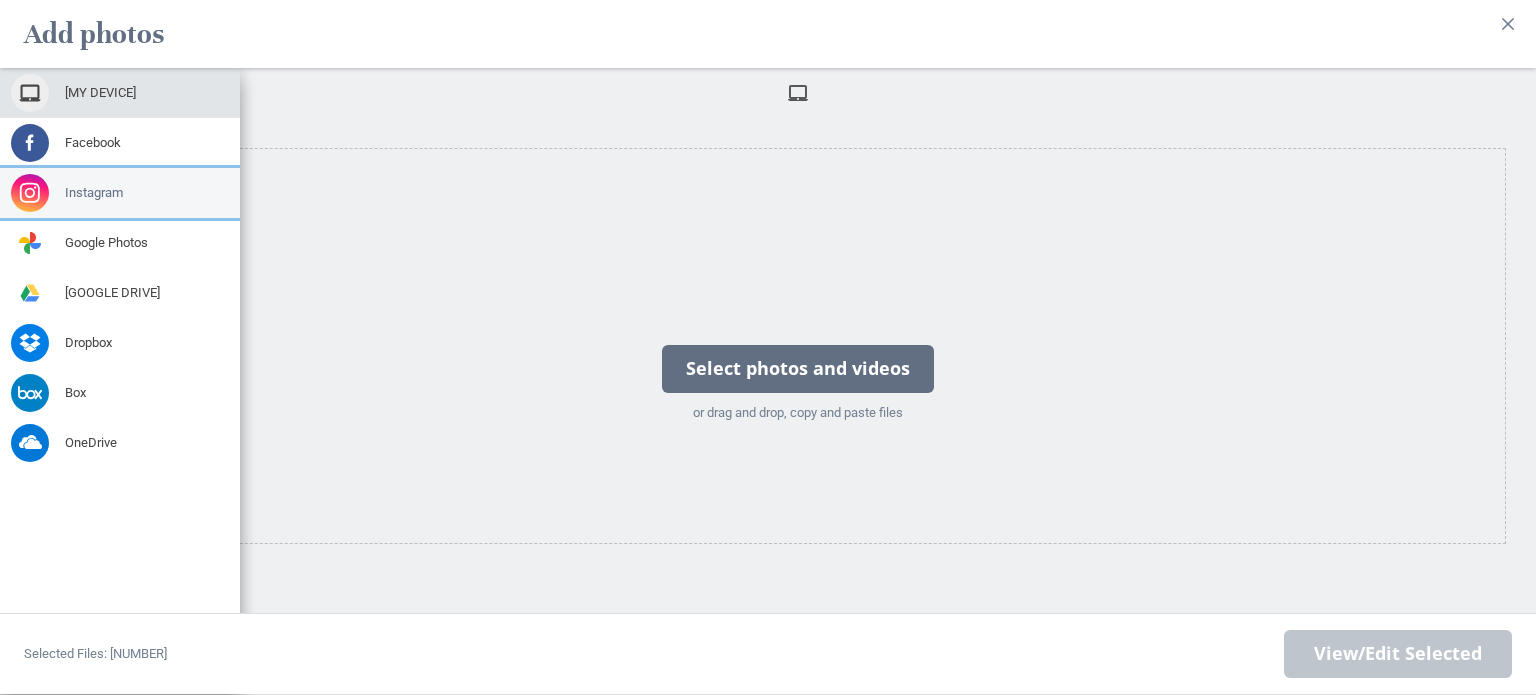 click at bounding box center (30, 193) 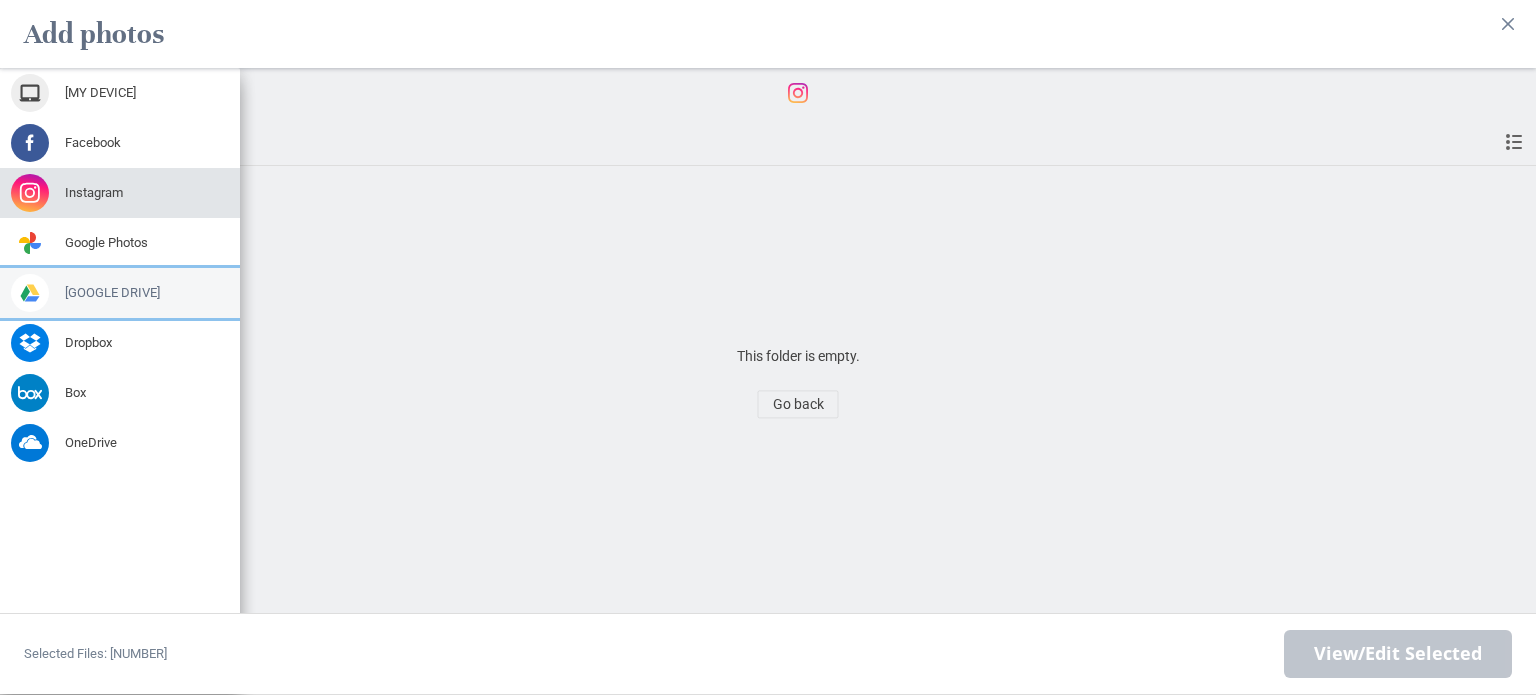click on "[GOOGLE DRIVE]" at bounding box center [100, 93] 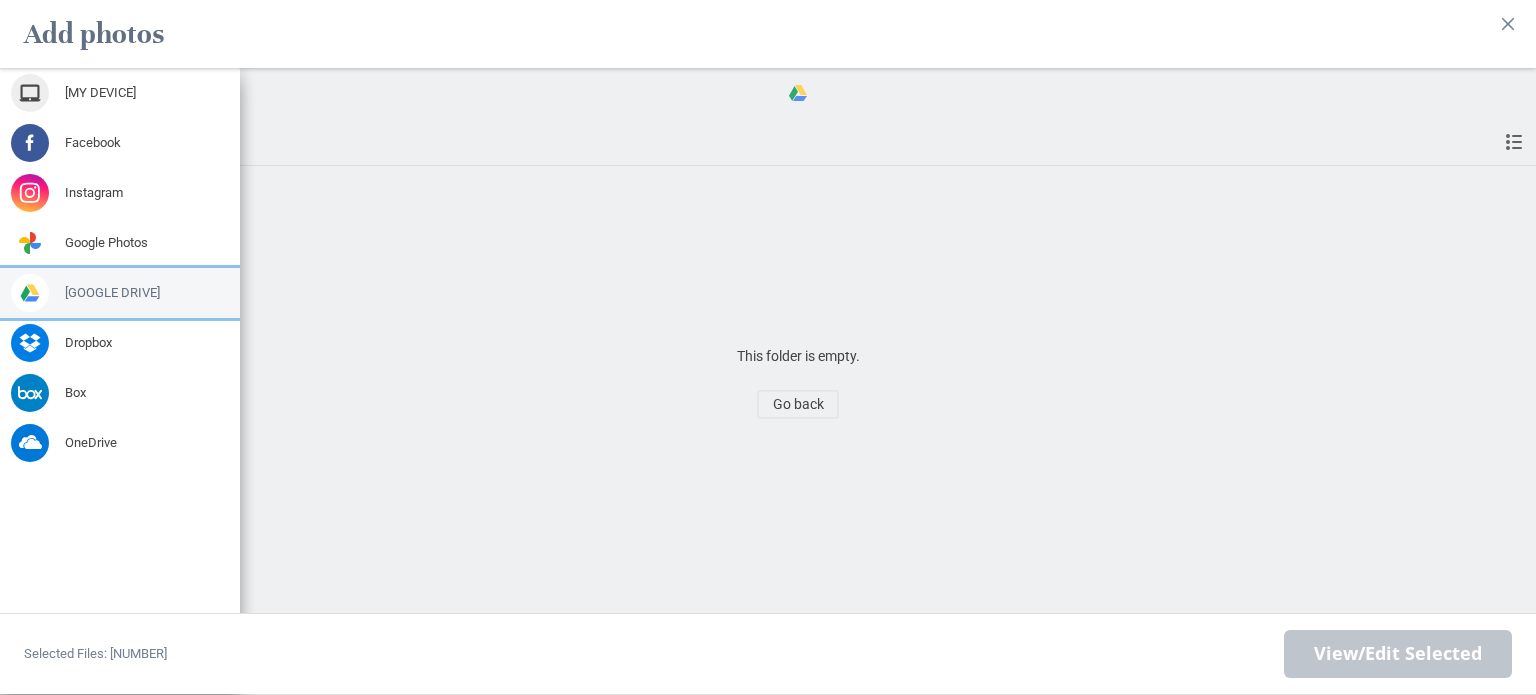 click on "[GOOGLE DRIVE]" at bounding box center (112, 293) 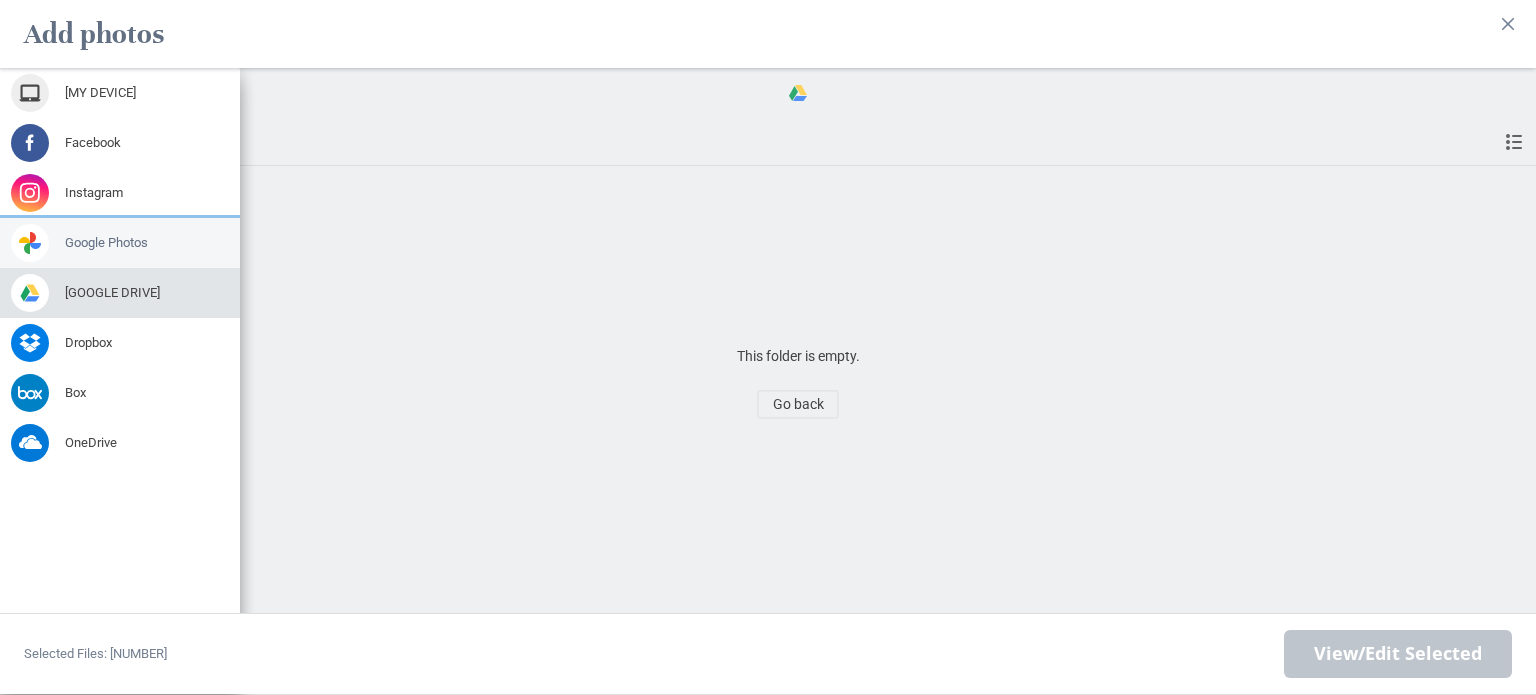 click on "Google Photos" at bounding box center [100, 93] 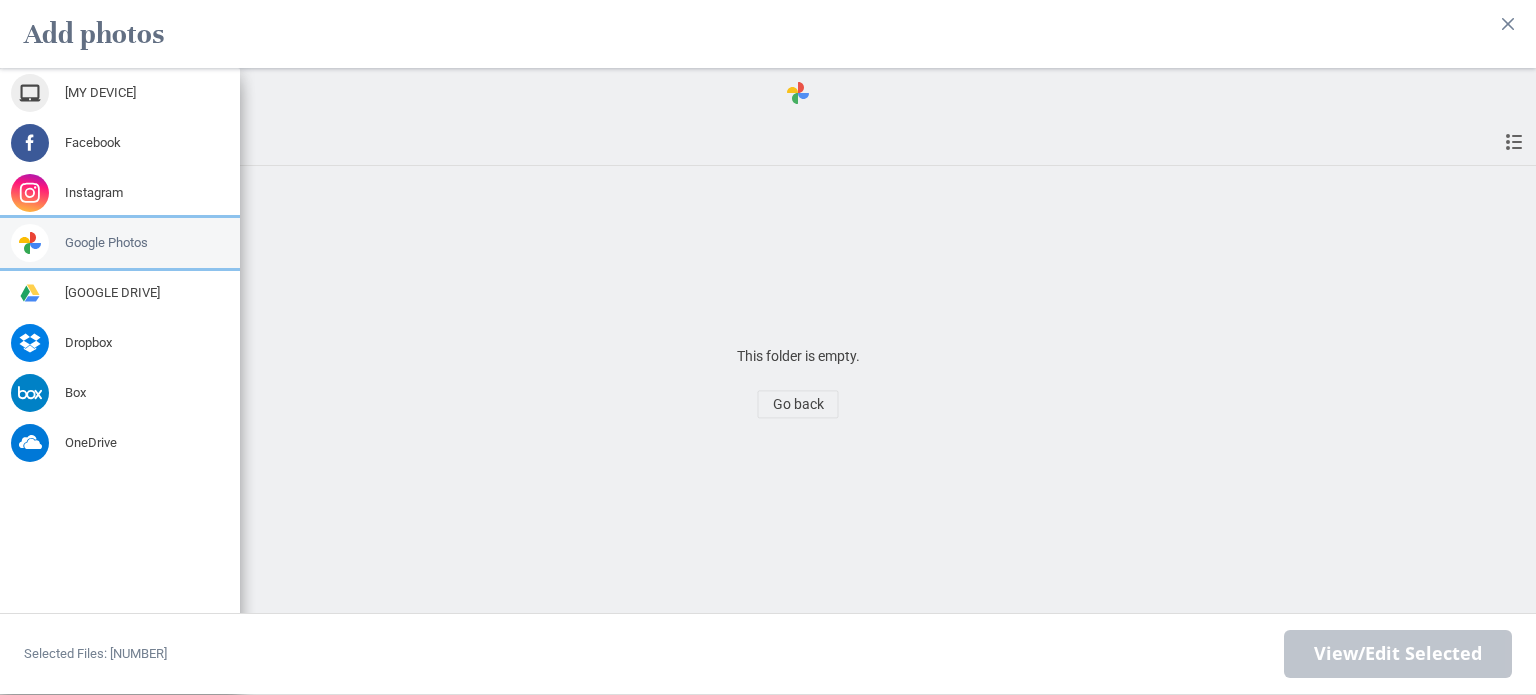 click on "Google Photos" at bounding box center [120, 243] 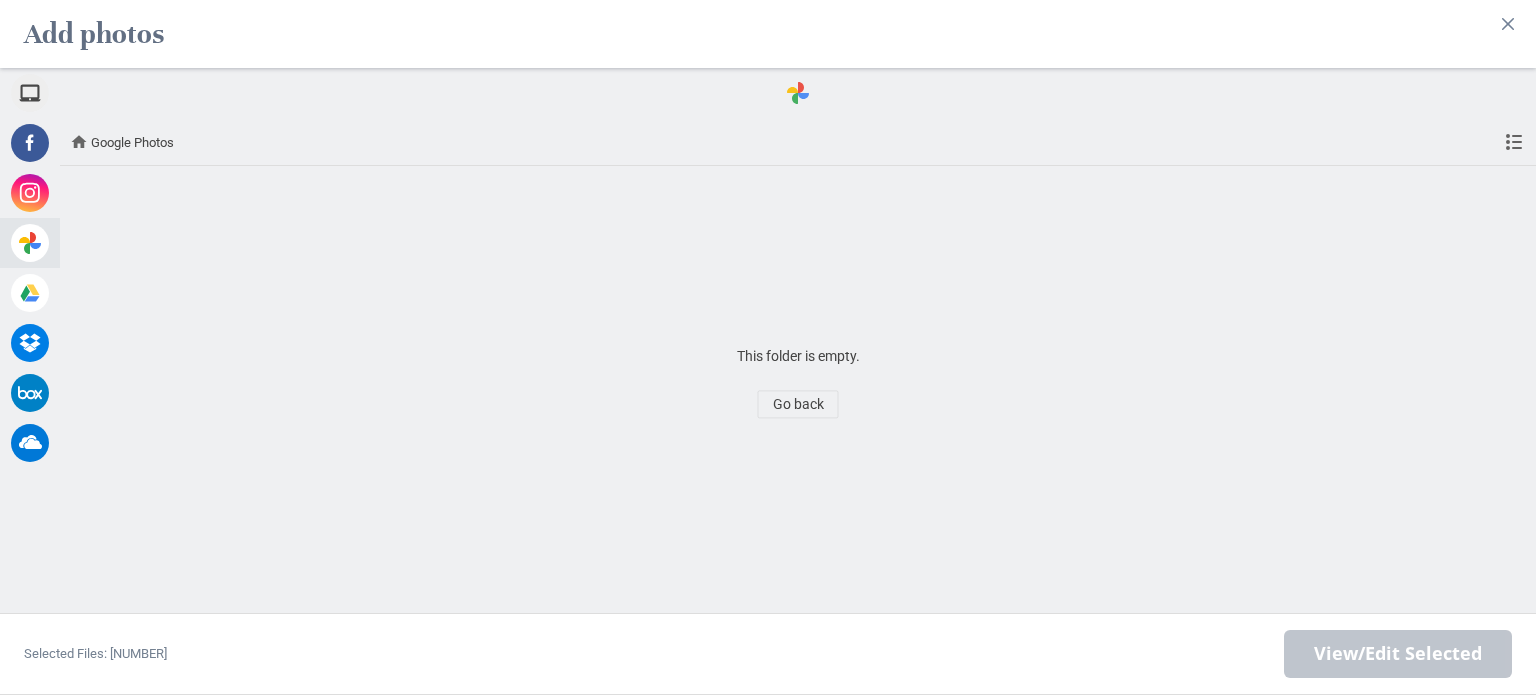 click at bounding box center (1515, 142) 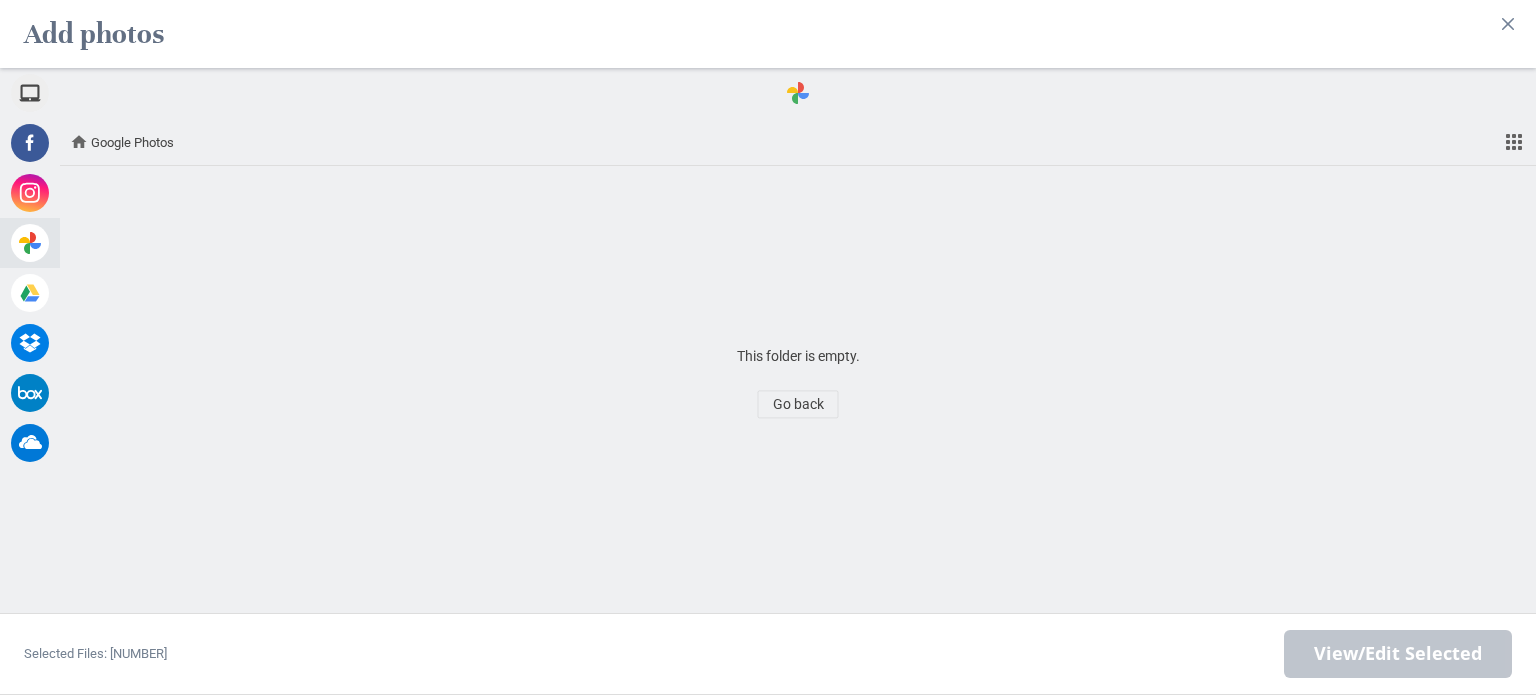 click at bounding box center (1515, 142) 